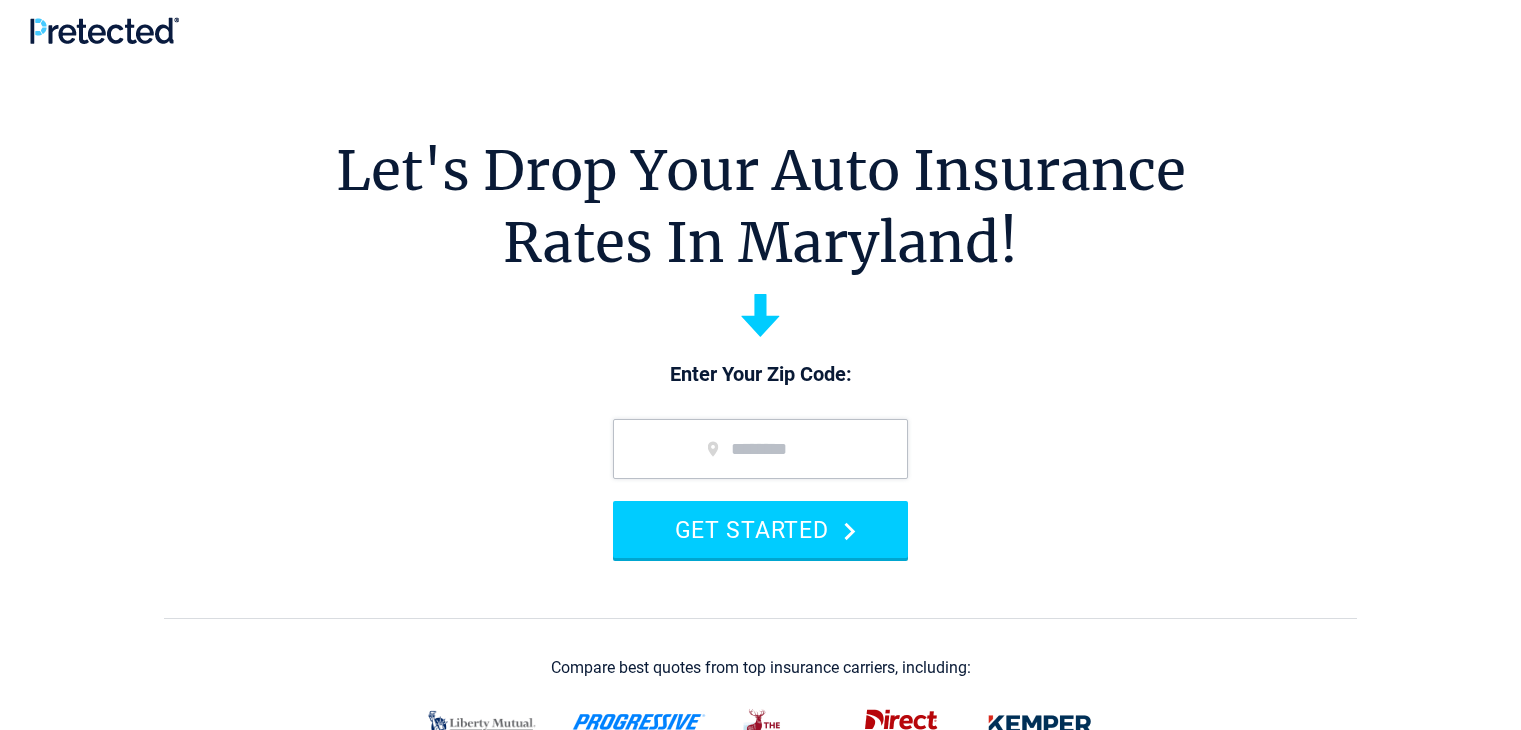 scroll, scrollTop: 0, scrollLeft: 0, axis: both 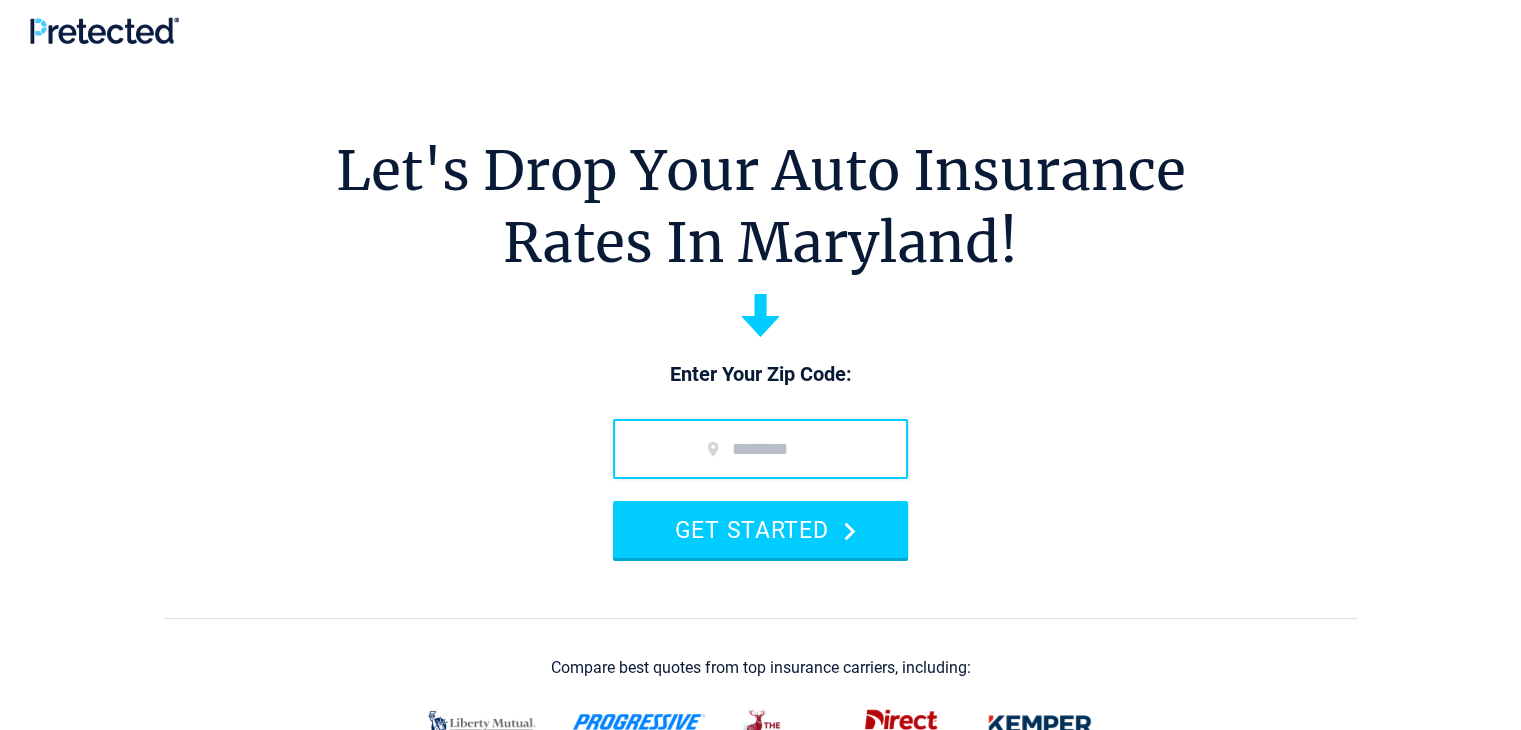 click at bounding box center [760, 449] 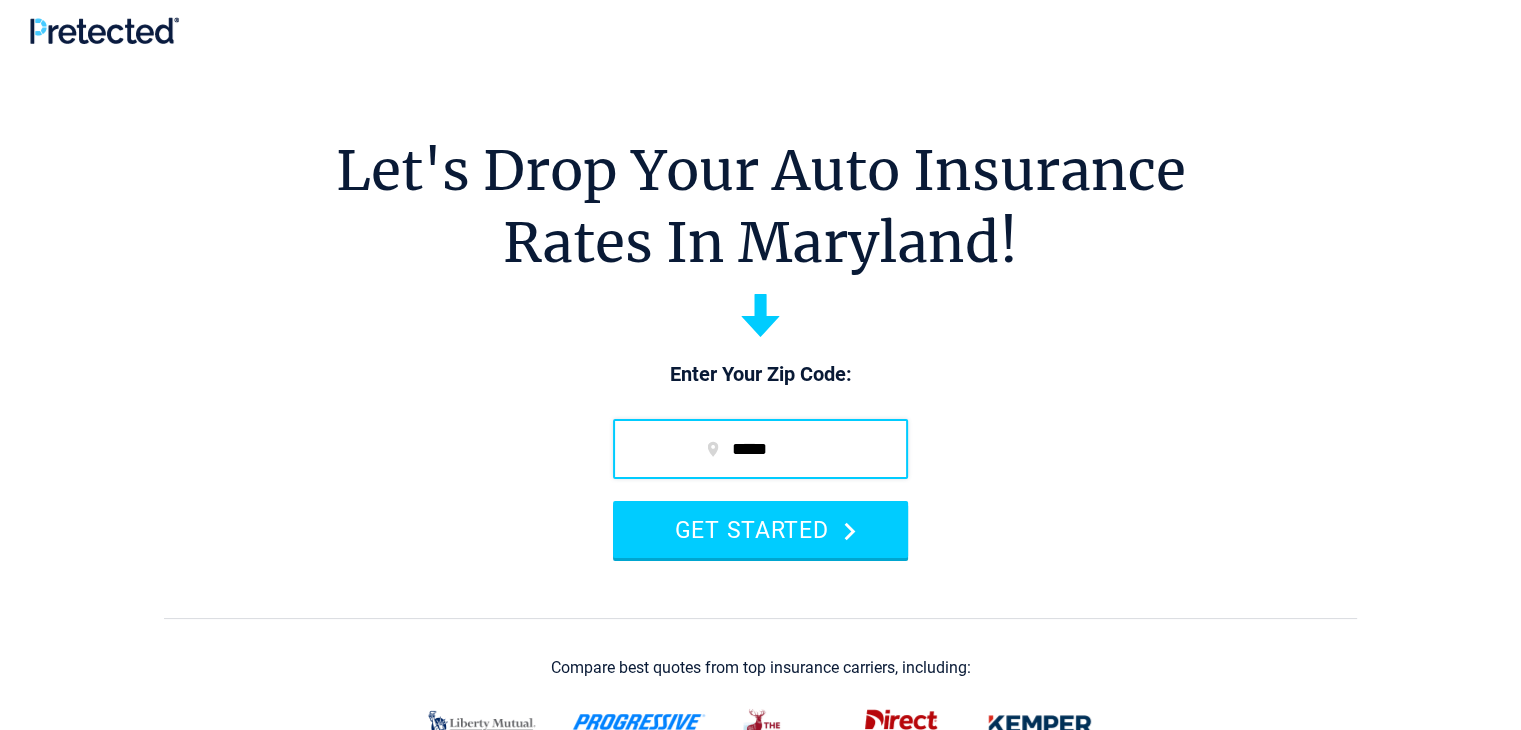 type on "*****" 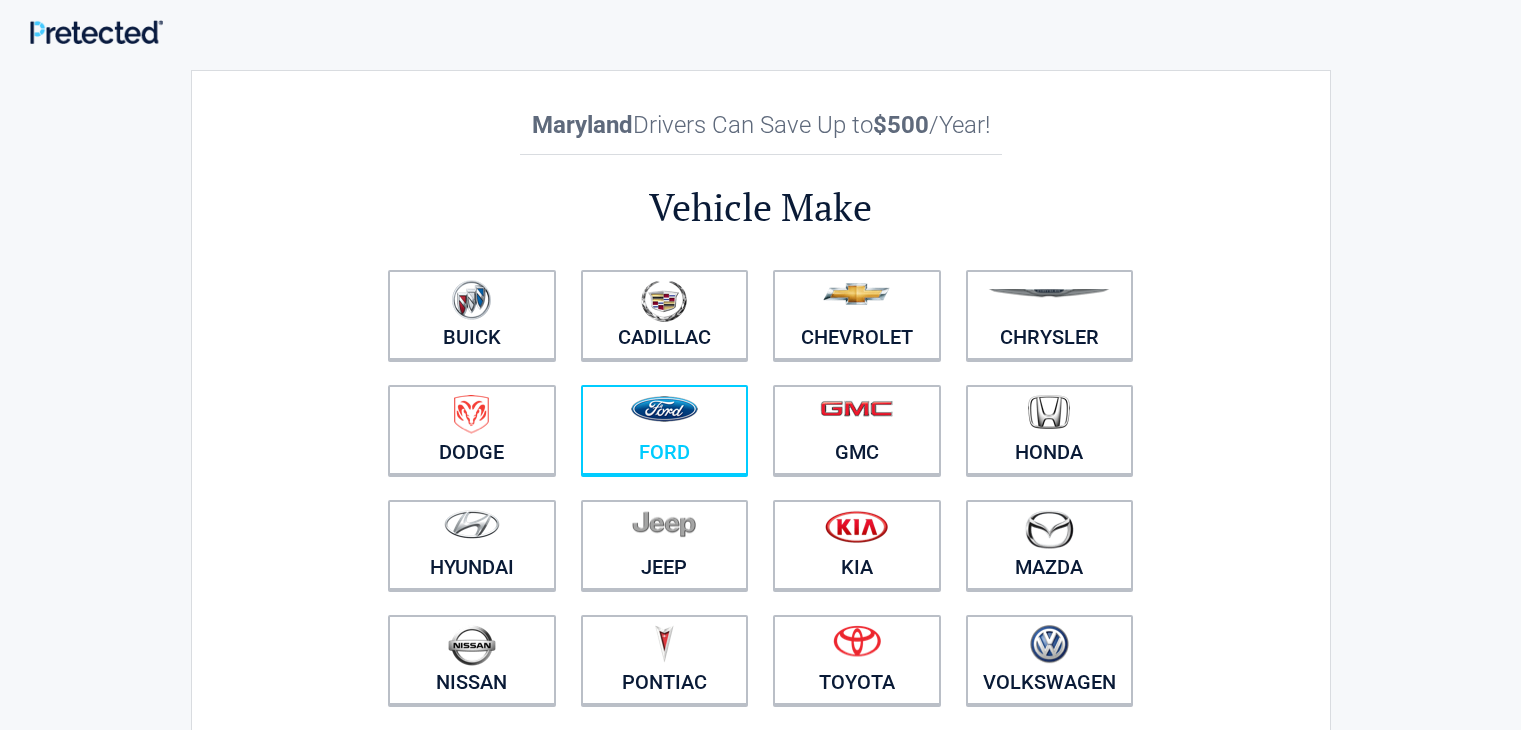 scroll, scrollTop: 0, scrollLeft: 0, axis: both 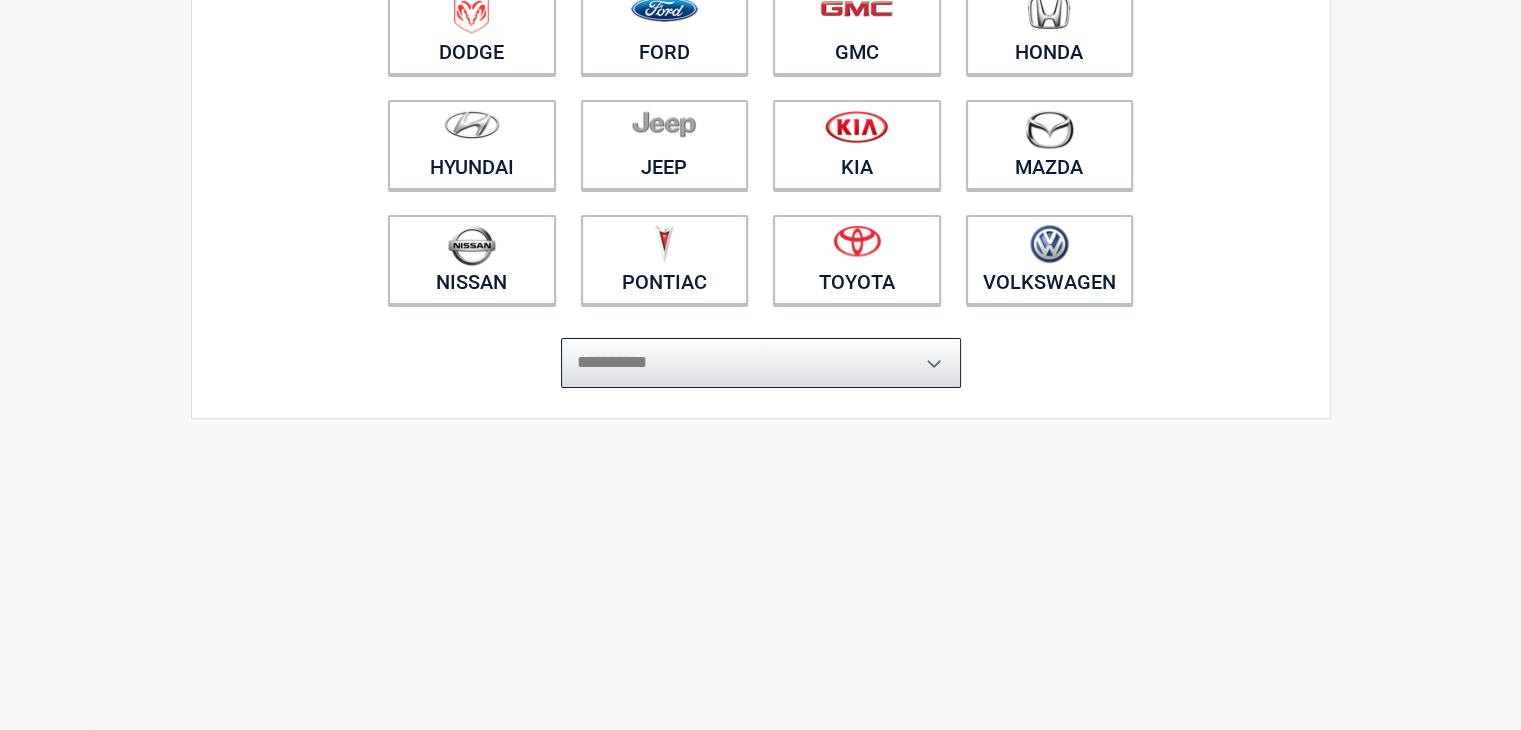 click on "**********" at bounding box center [761, 363] 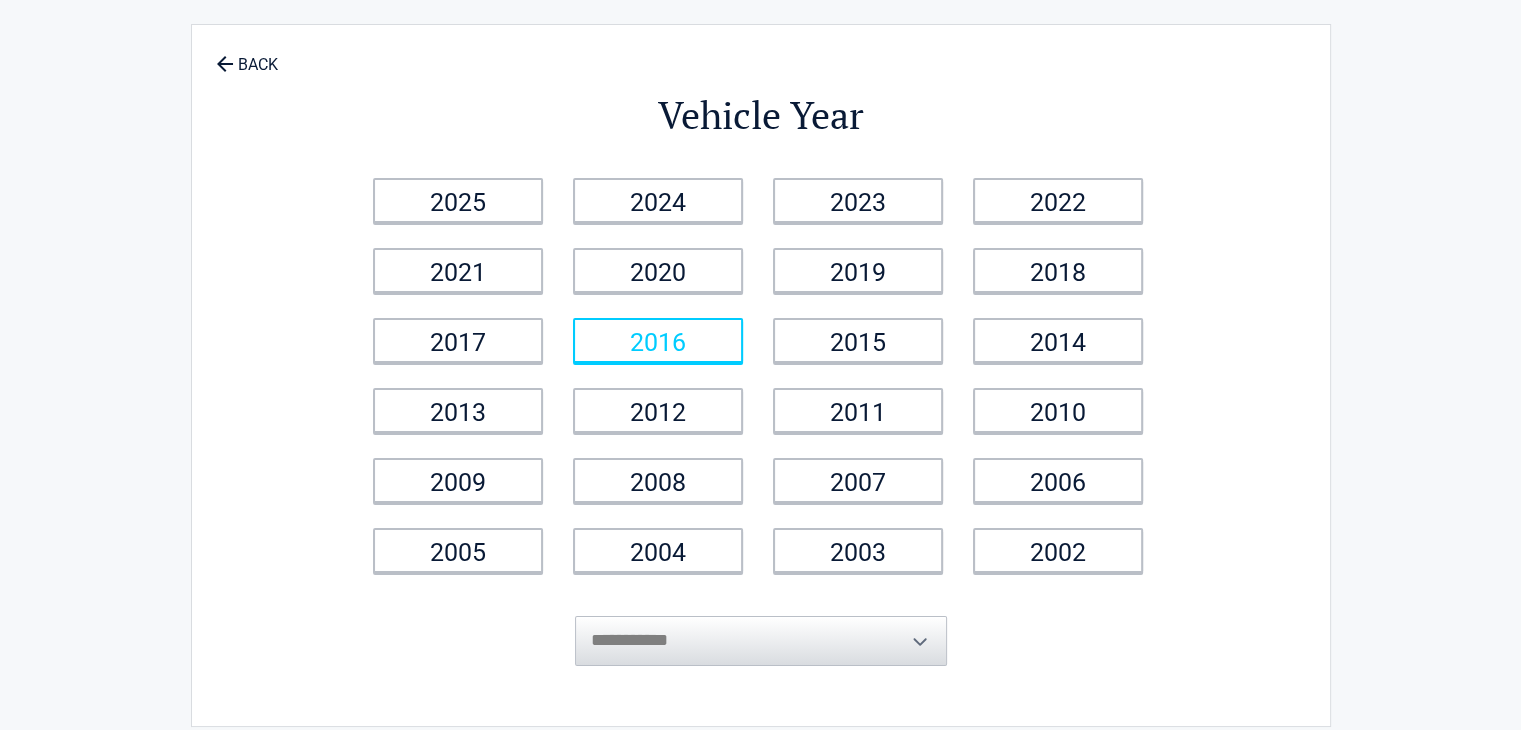 scroll, scrollTop: 0, scrollLeft: 0, axis: both 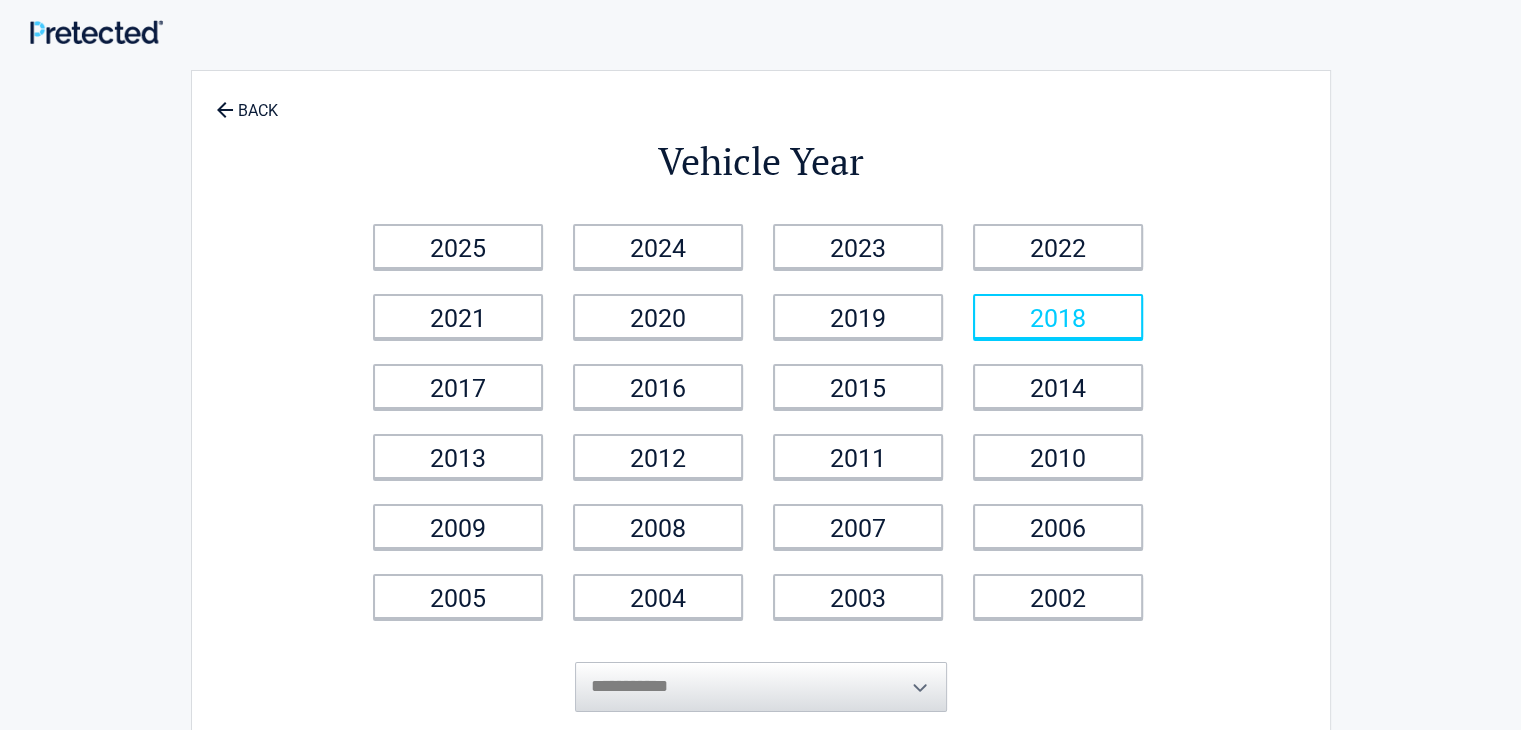 click on "2018" at bounding box center [1058, 316] 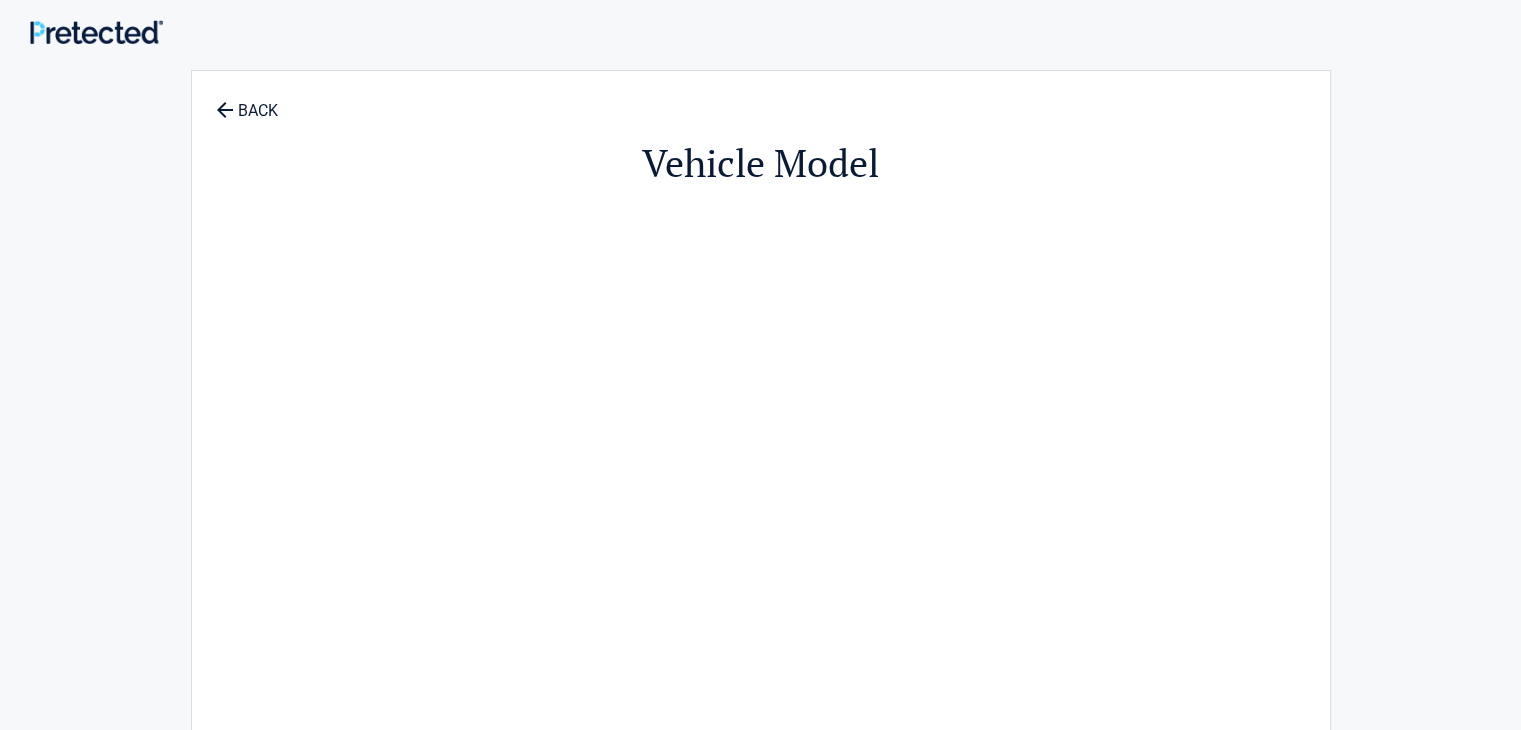 click on "Vehicle Model" at bounding box center [761, 419] 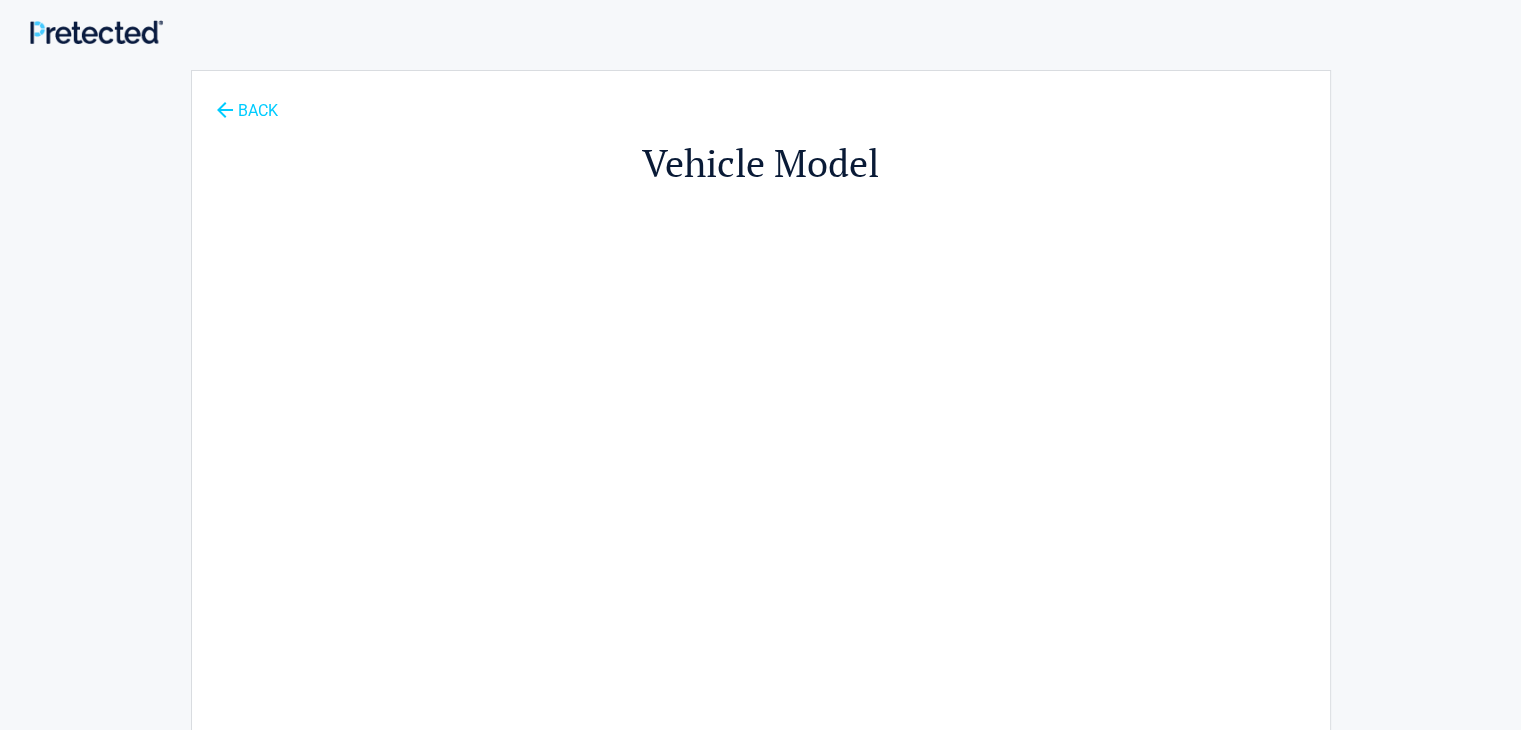 click on "BACK" at bounding box center (247, 101) 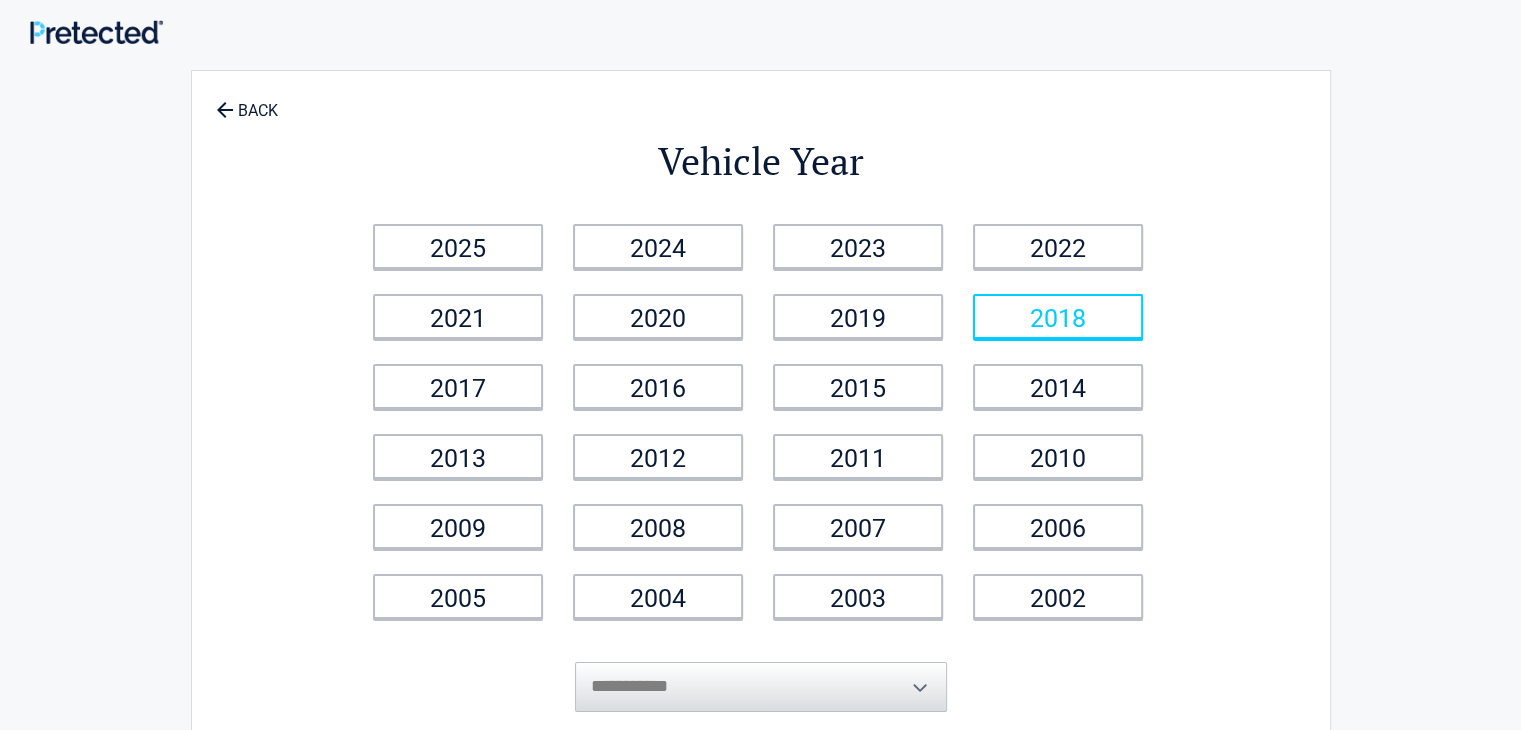 click on "2018" at bounding box center (1058, 316) 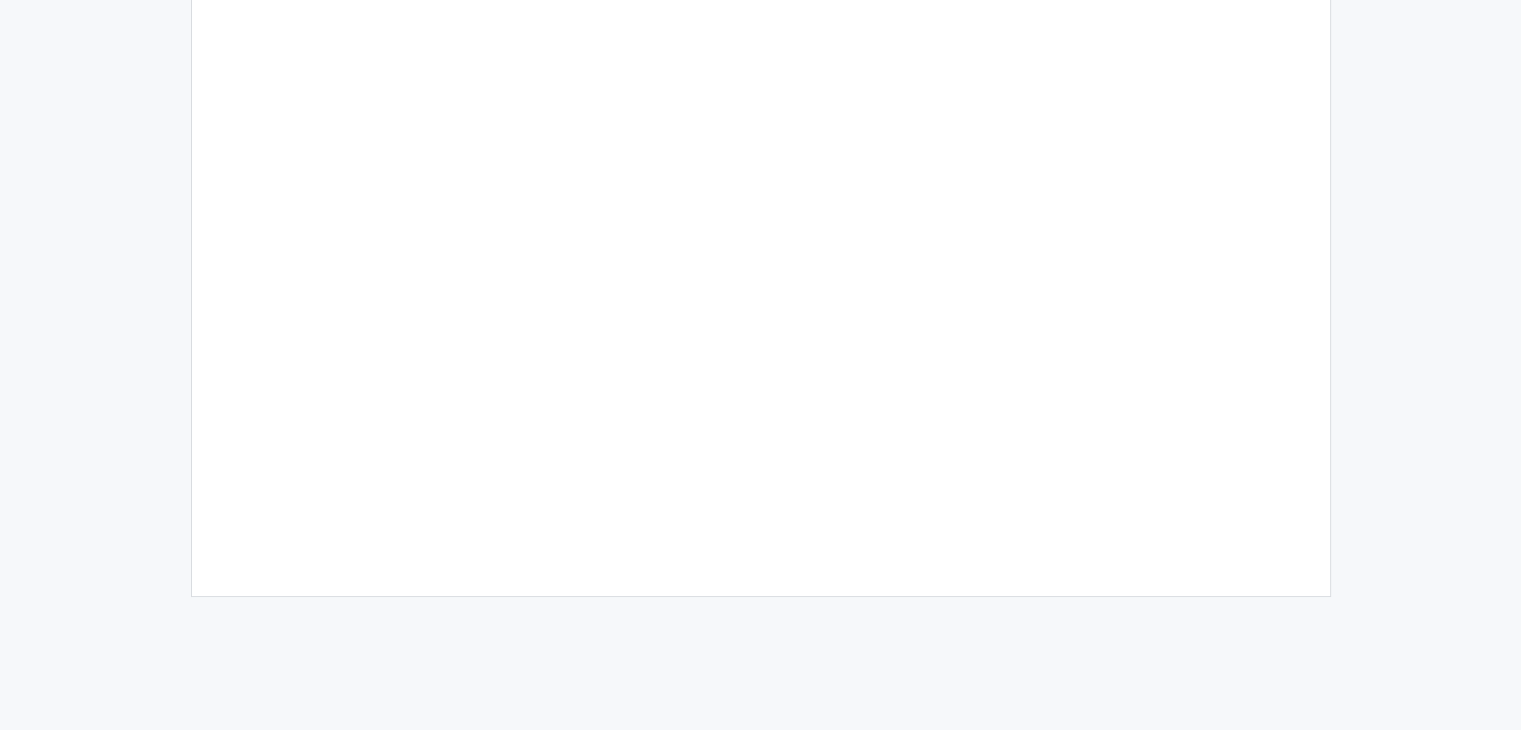 scroll, scrollTop: 0, scrollLeft: 0, axis: both 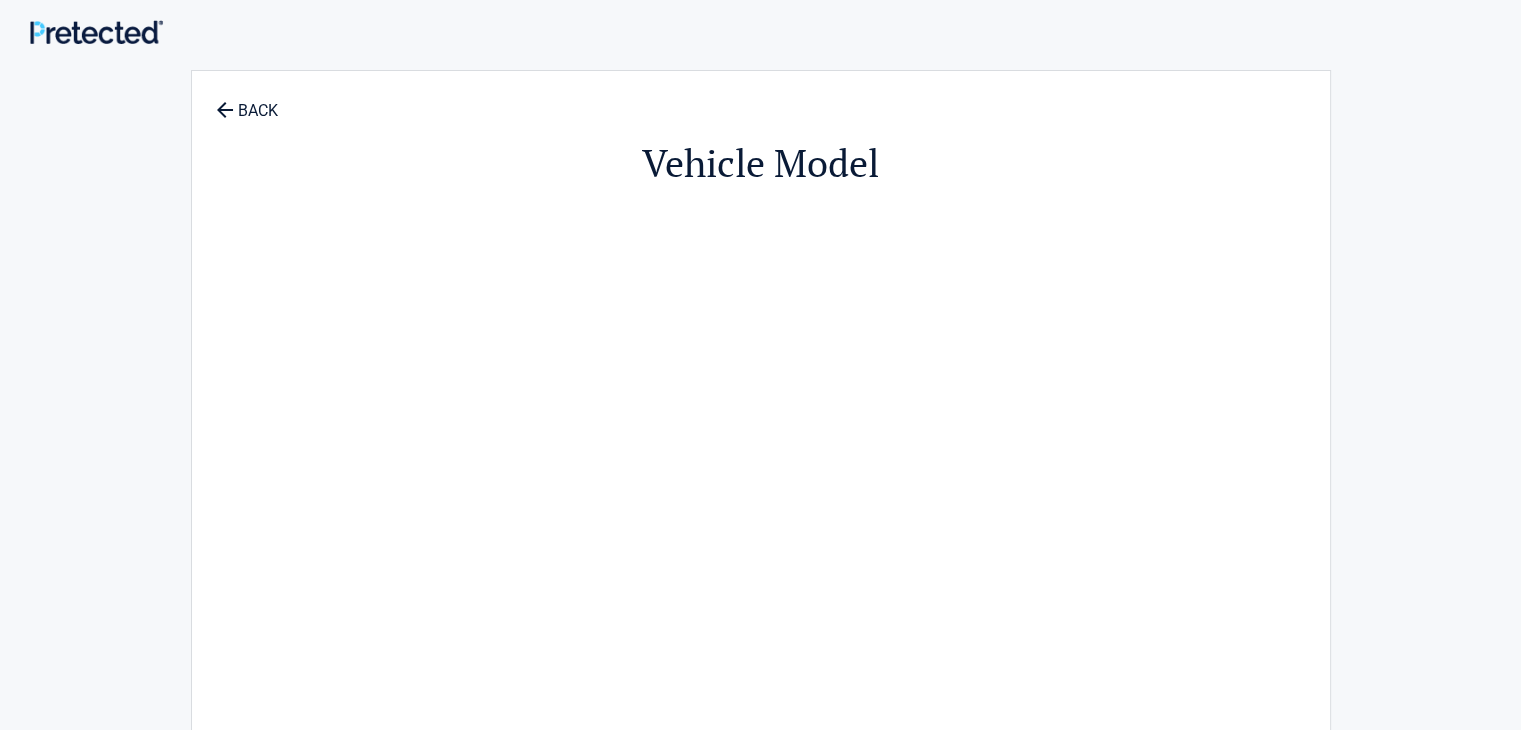 drag, startPoint x: 744, startPoint y: 225, endPoint x: 757, endPoint y: 246, distance: 24.698177 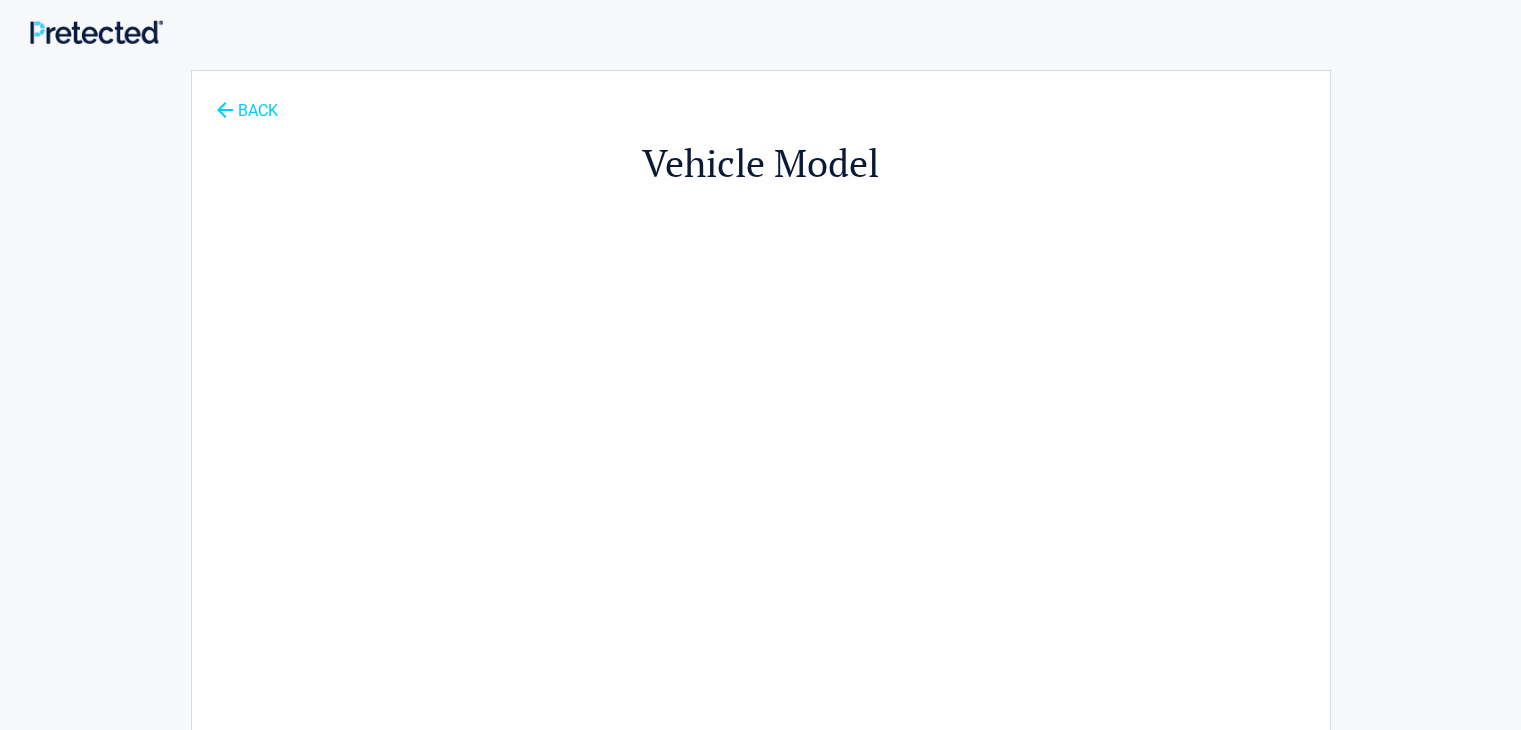click on "BACK" at bounding box center [247, 101] 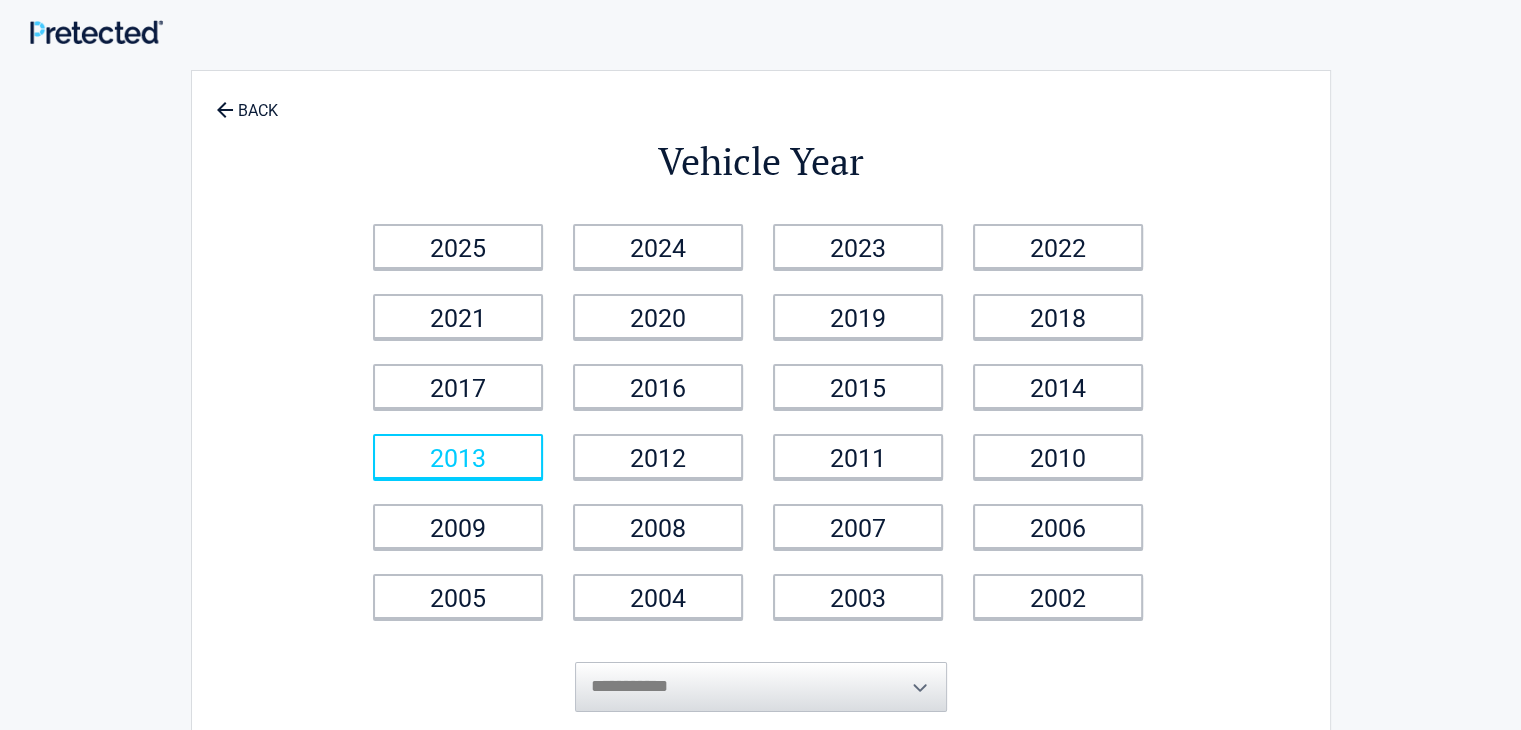scroll, scrollTop: 100, scrollLeft: 0, axis: vertical 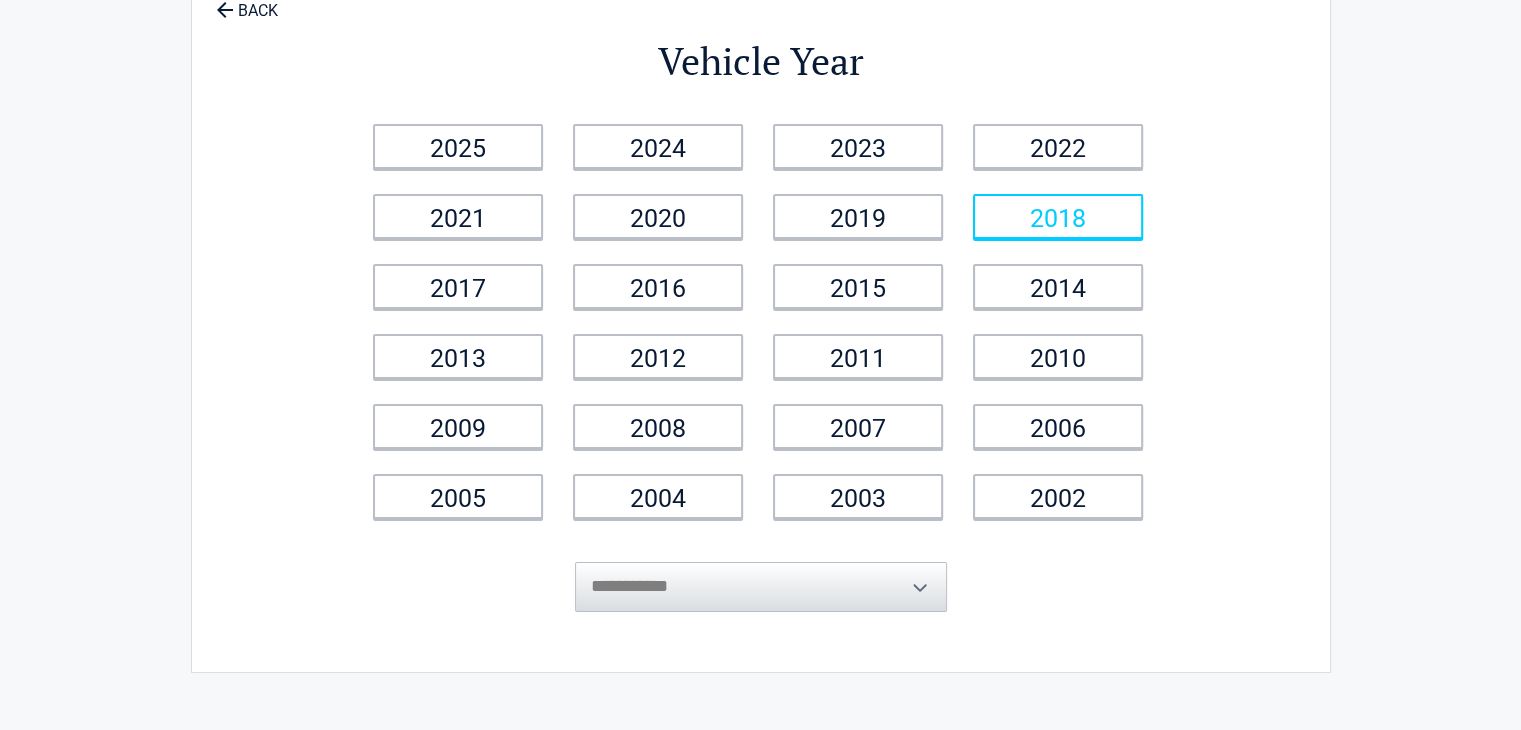 click on "2018" at bounding box center (1058, 216) 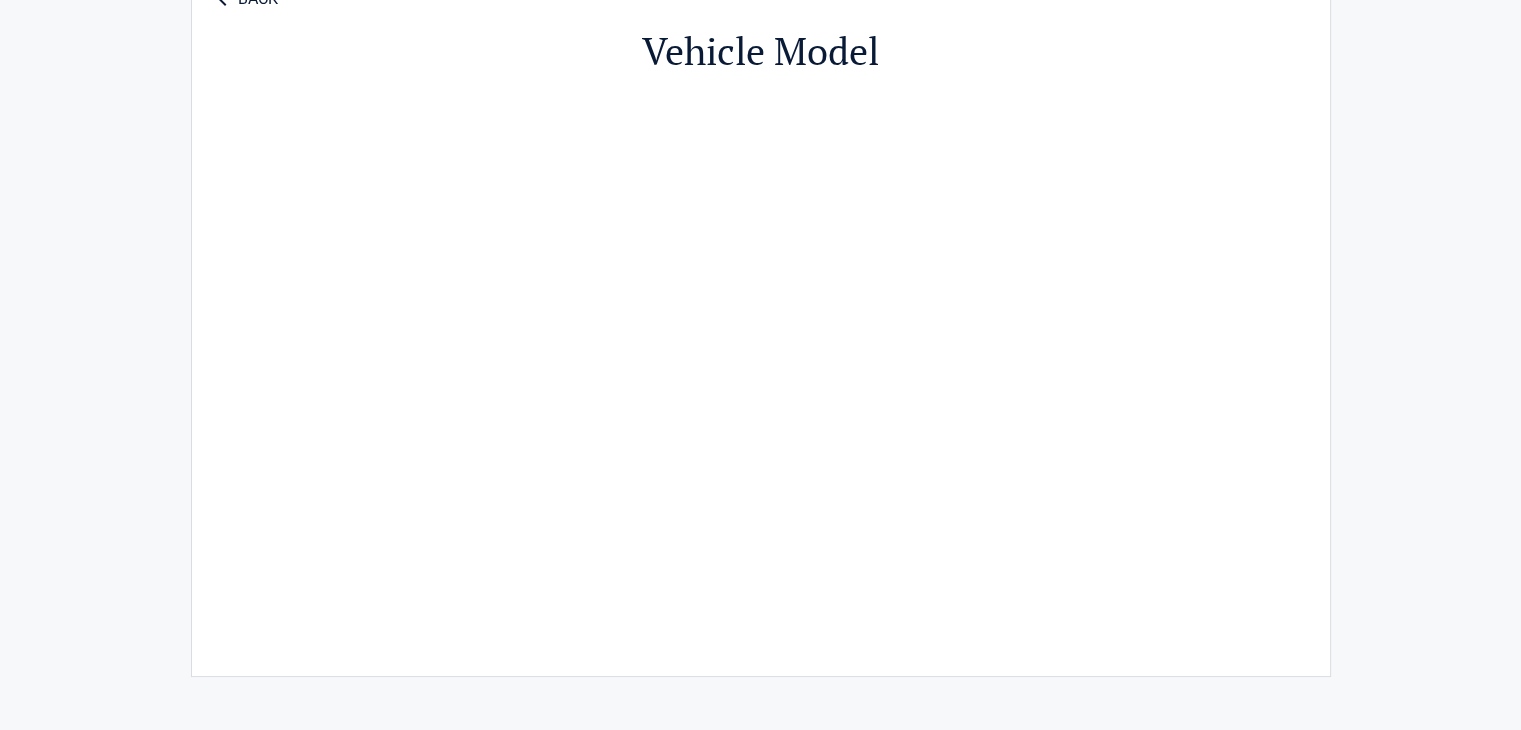 scroll, scrollTop: 0, scrollLeft: 0, axis: both 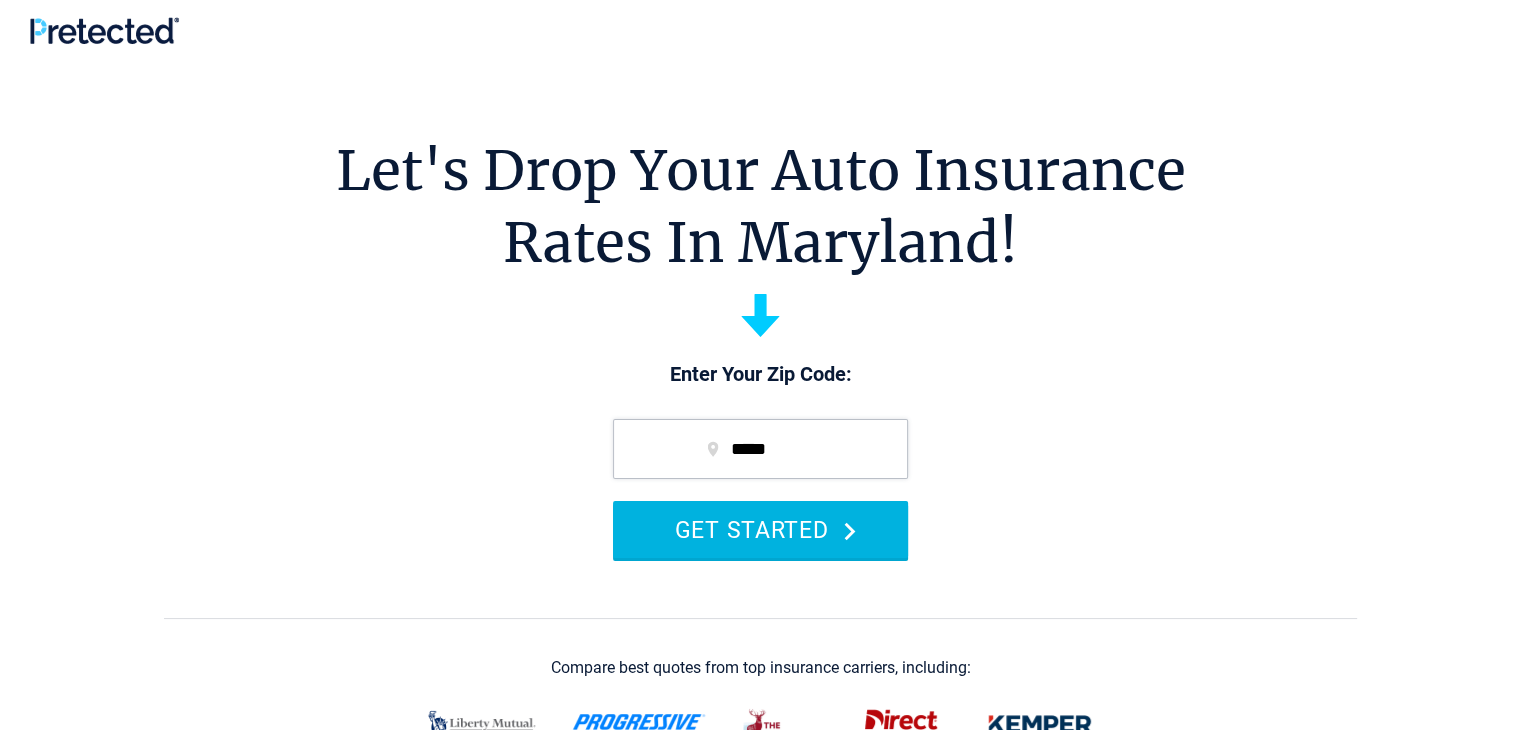 click on "GET STARTED" at bounding box center [760, 529] 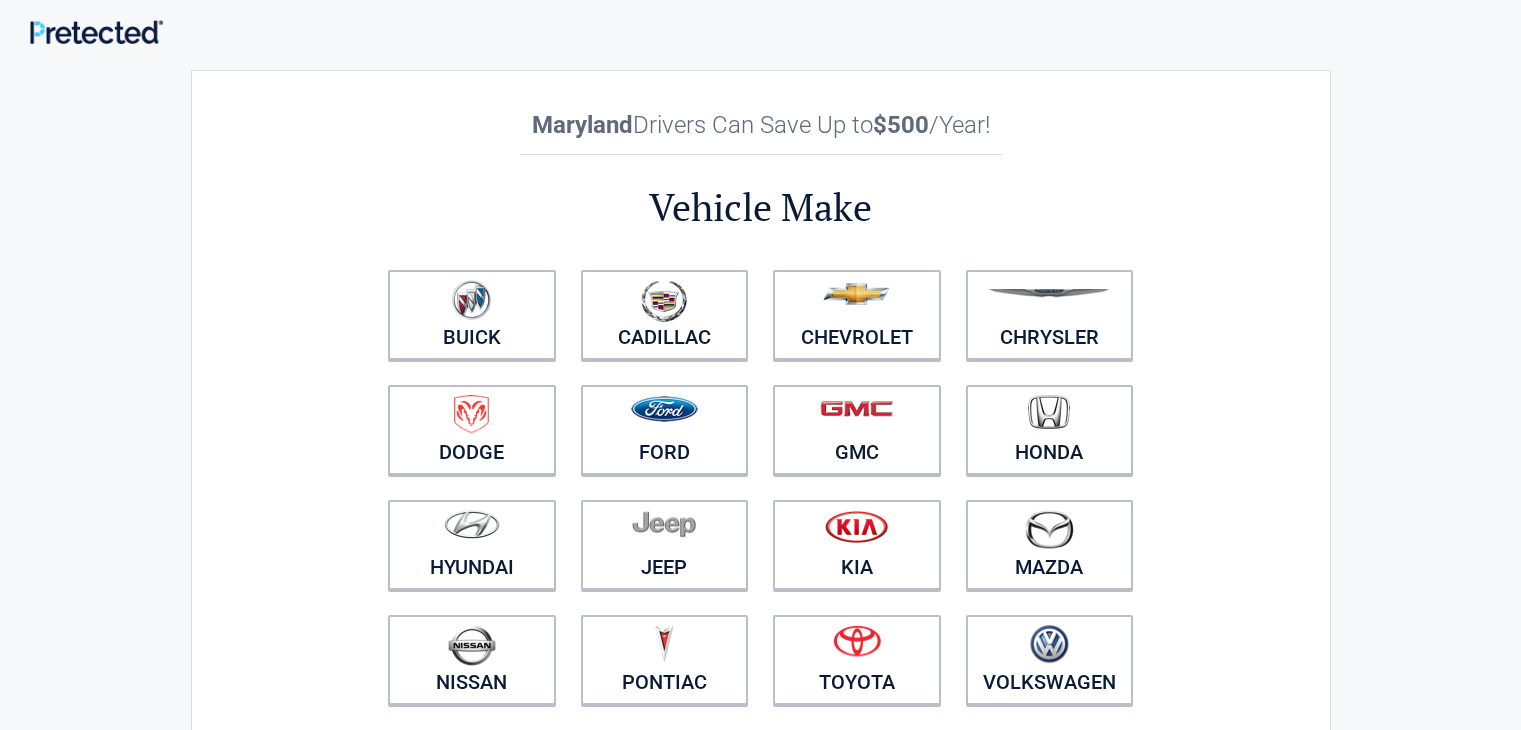 scroll, scrollTop: 0, scrollLeft: 0, axis: both 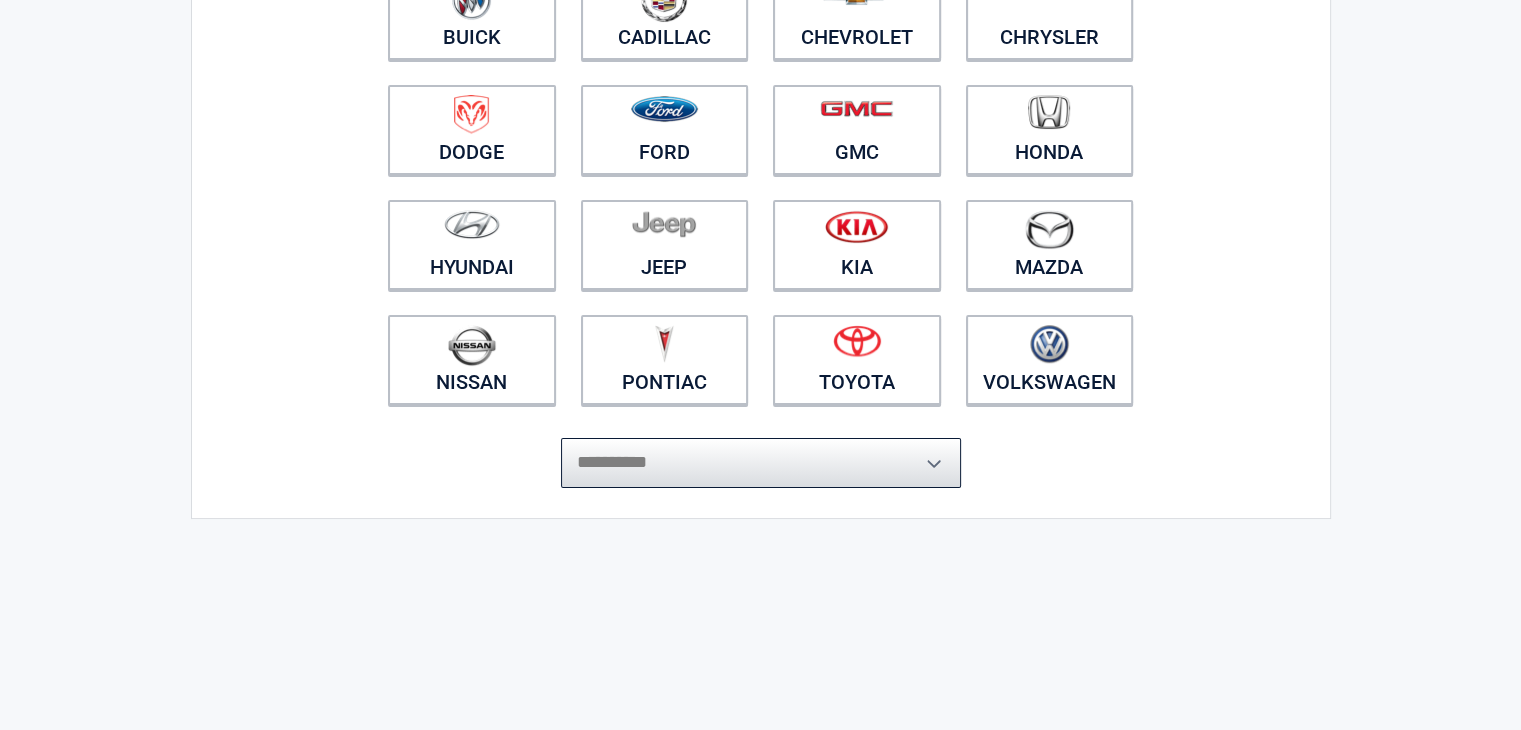 click on "**********" at bounding box center [761, 463] 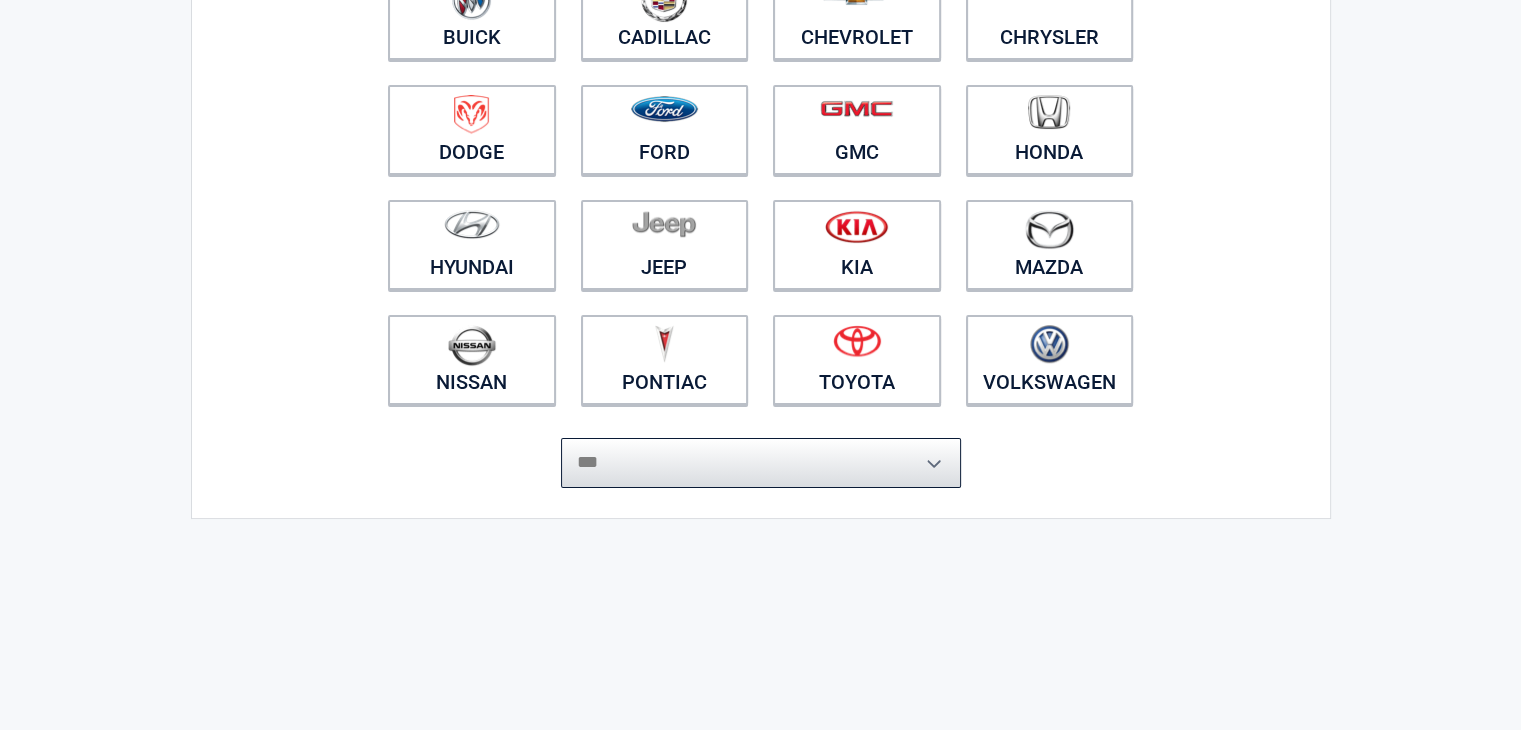 click on "**********" at bounding box center (761, 463) 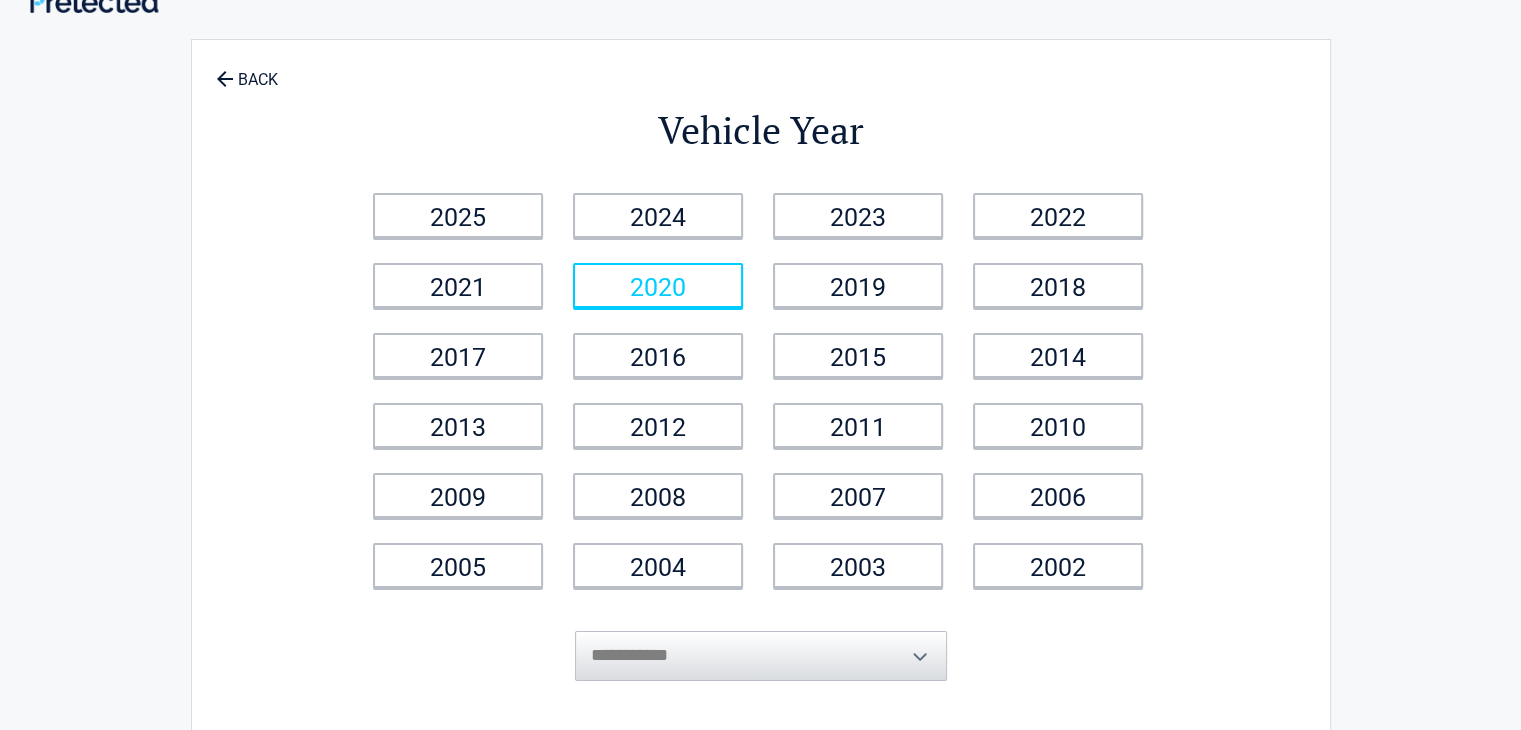 scroll, scrollTop: 0, scrollLeft: 0, axis: both 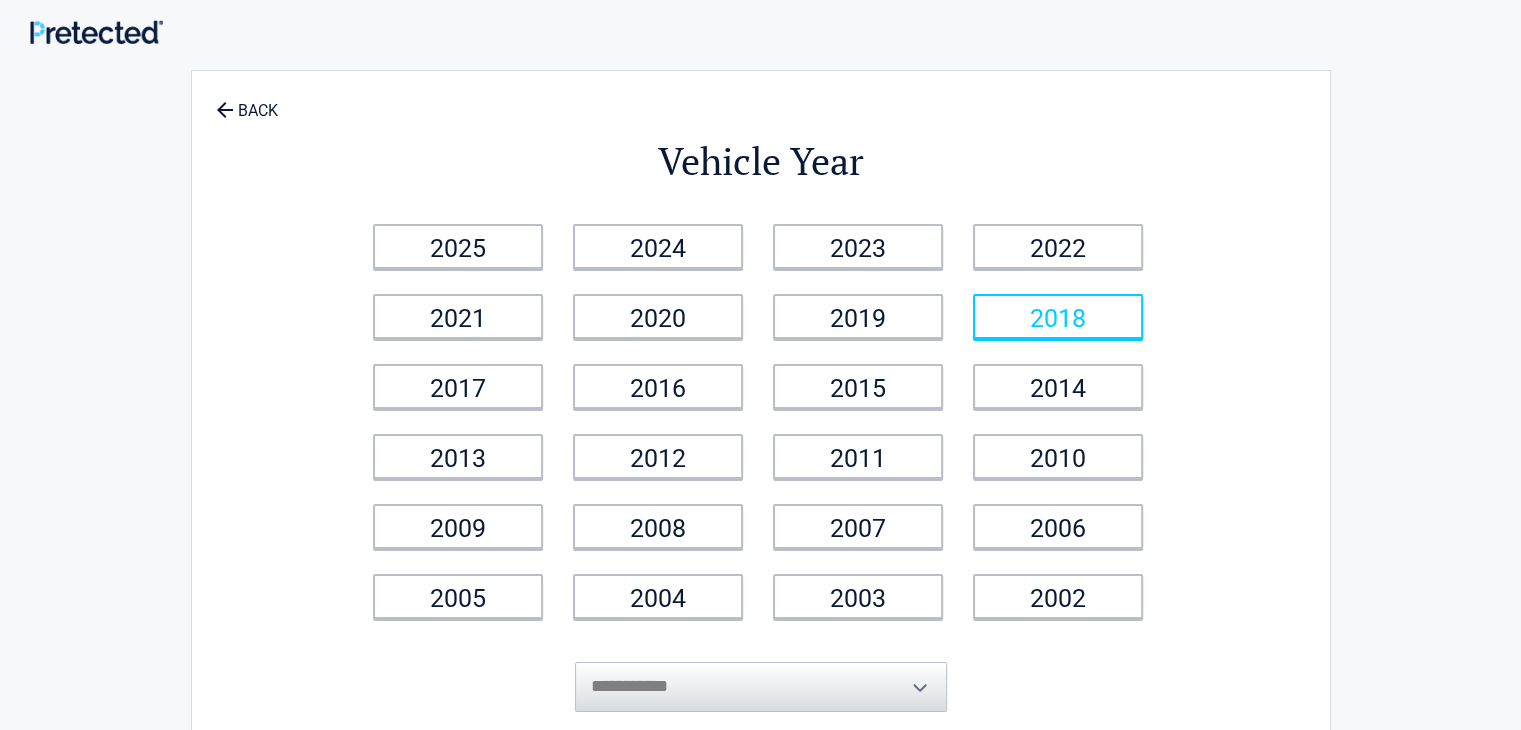 click on "2018" at bounding box center (1058, 316) 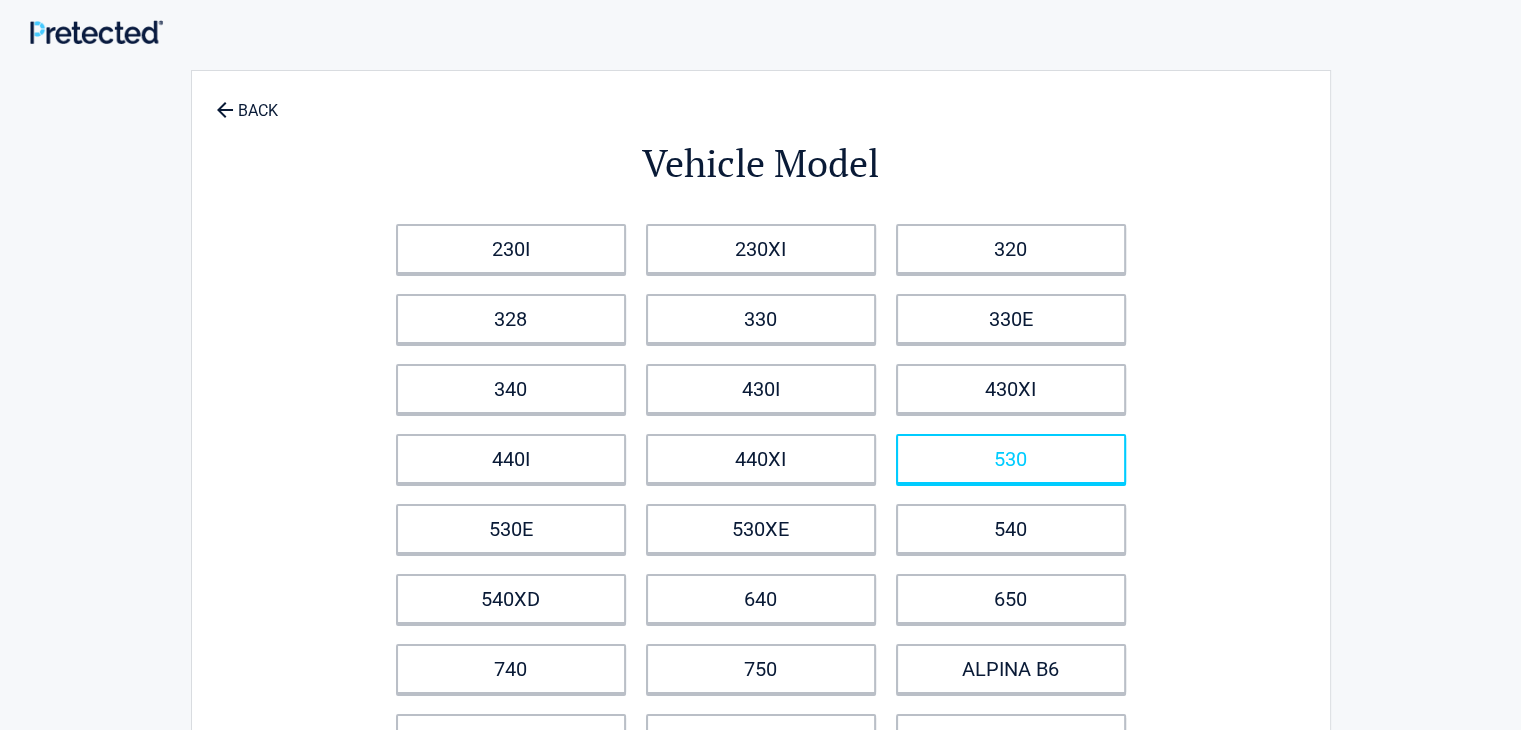 scroll, scrollTop: 100, scrollLeft: 0, axis: vertical 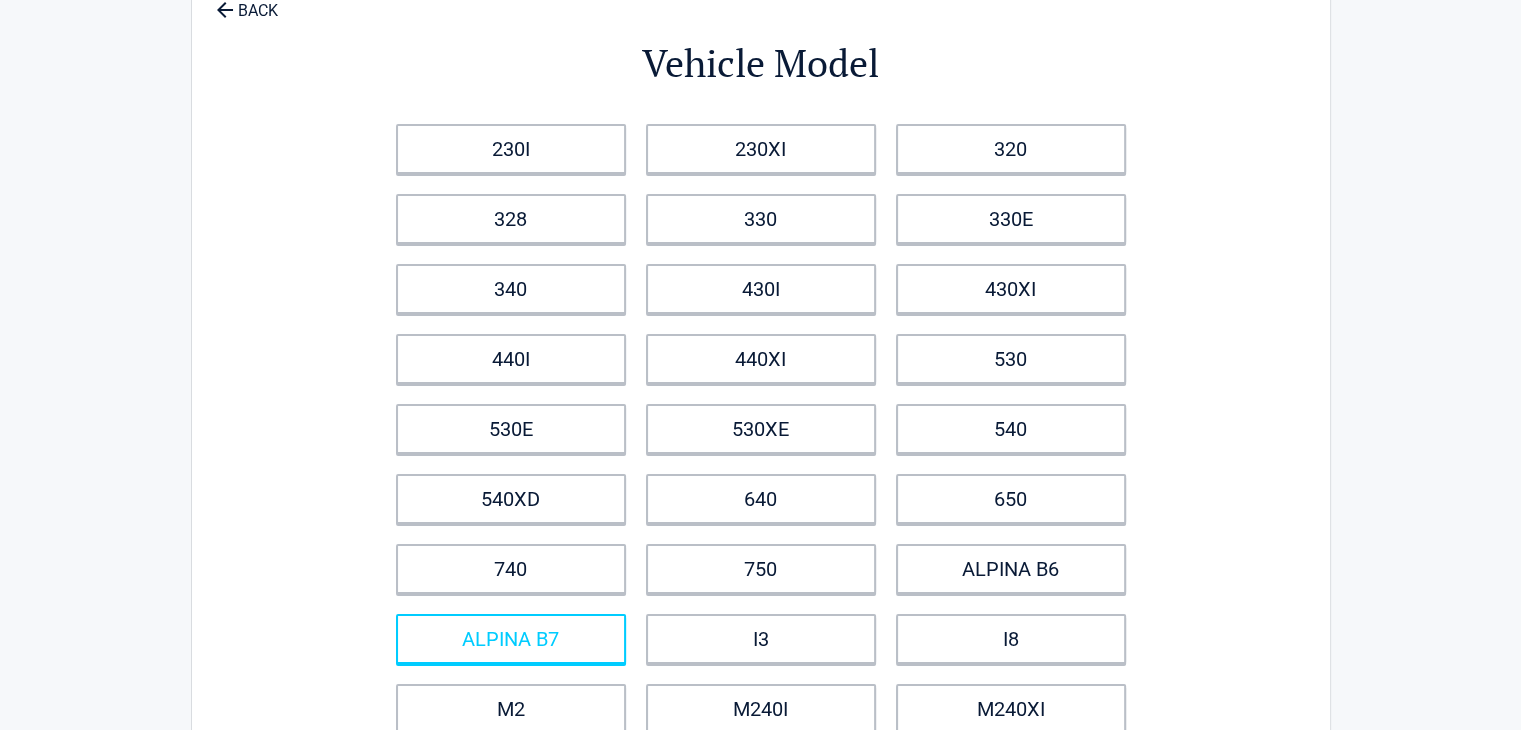 click on "ALPINA B7" at bounding box center (511, 639) 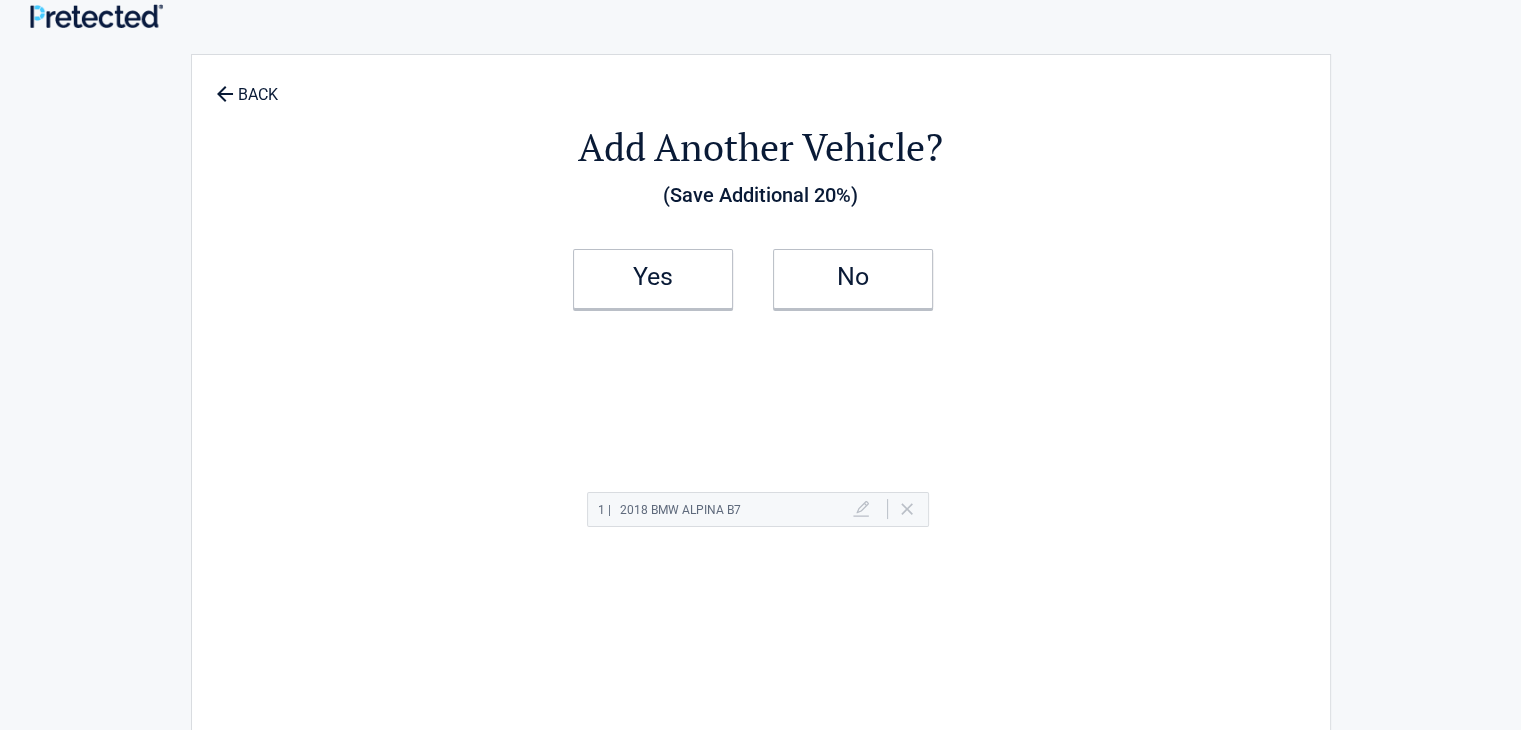 scroll, scrollTop: 0, scrollLeft: 0, axis: both 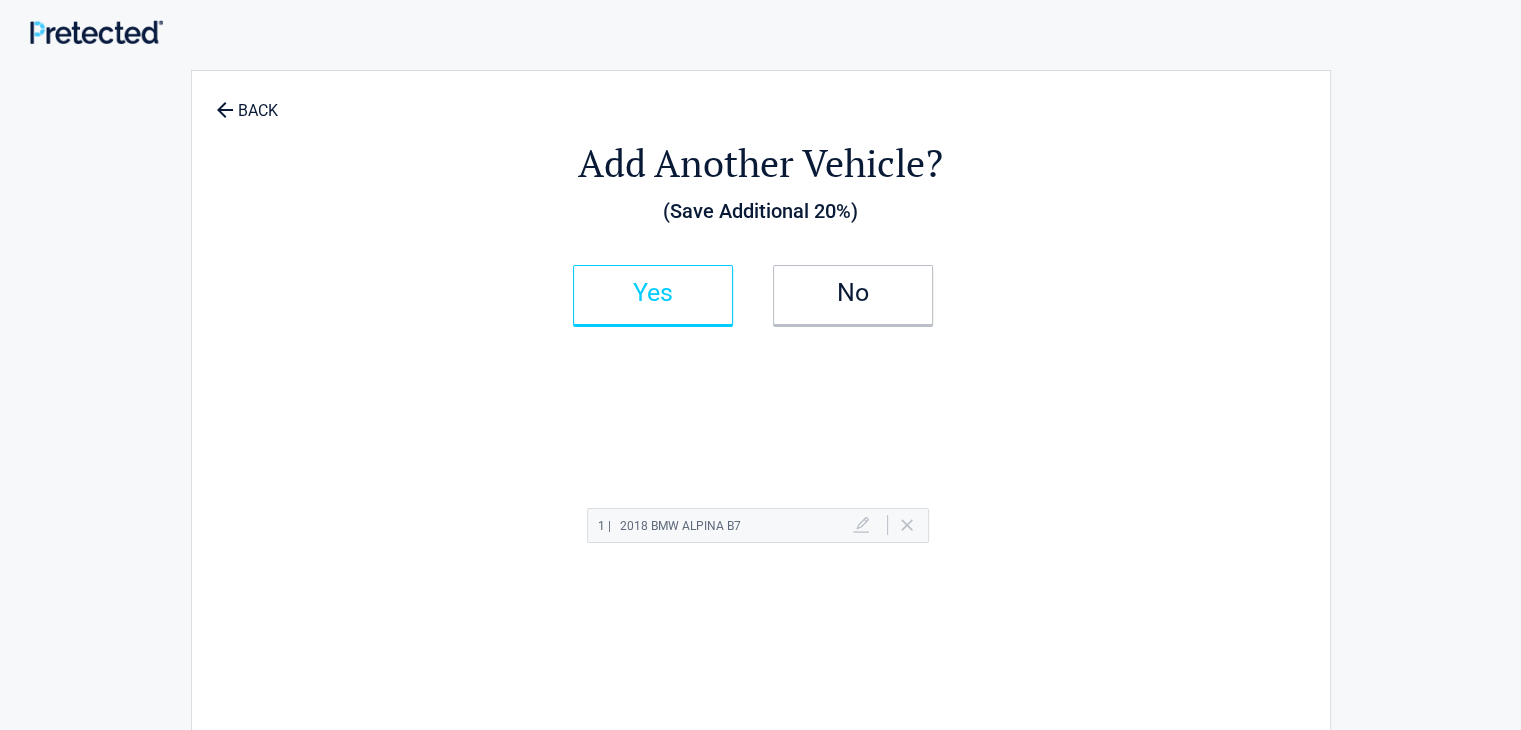 click on "Yes" at bounding box center [653, 293] 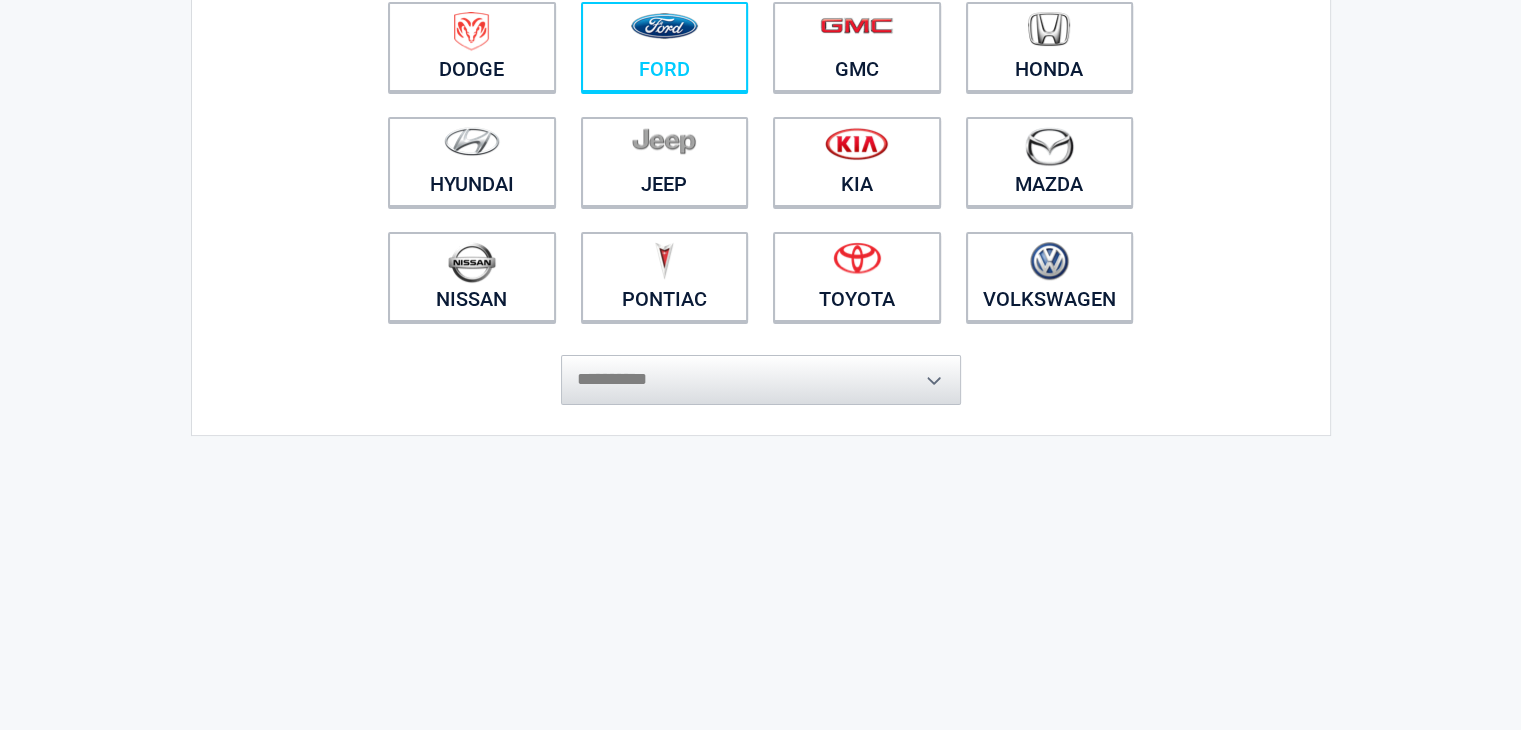 scroll, scrollTop: 400, scrollLeft: 0, axis: vertical 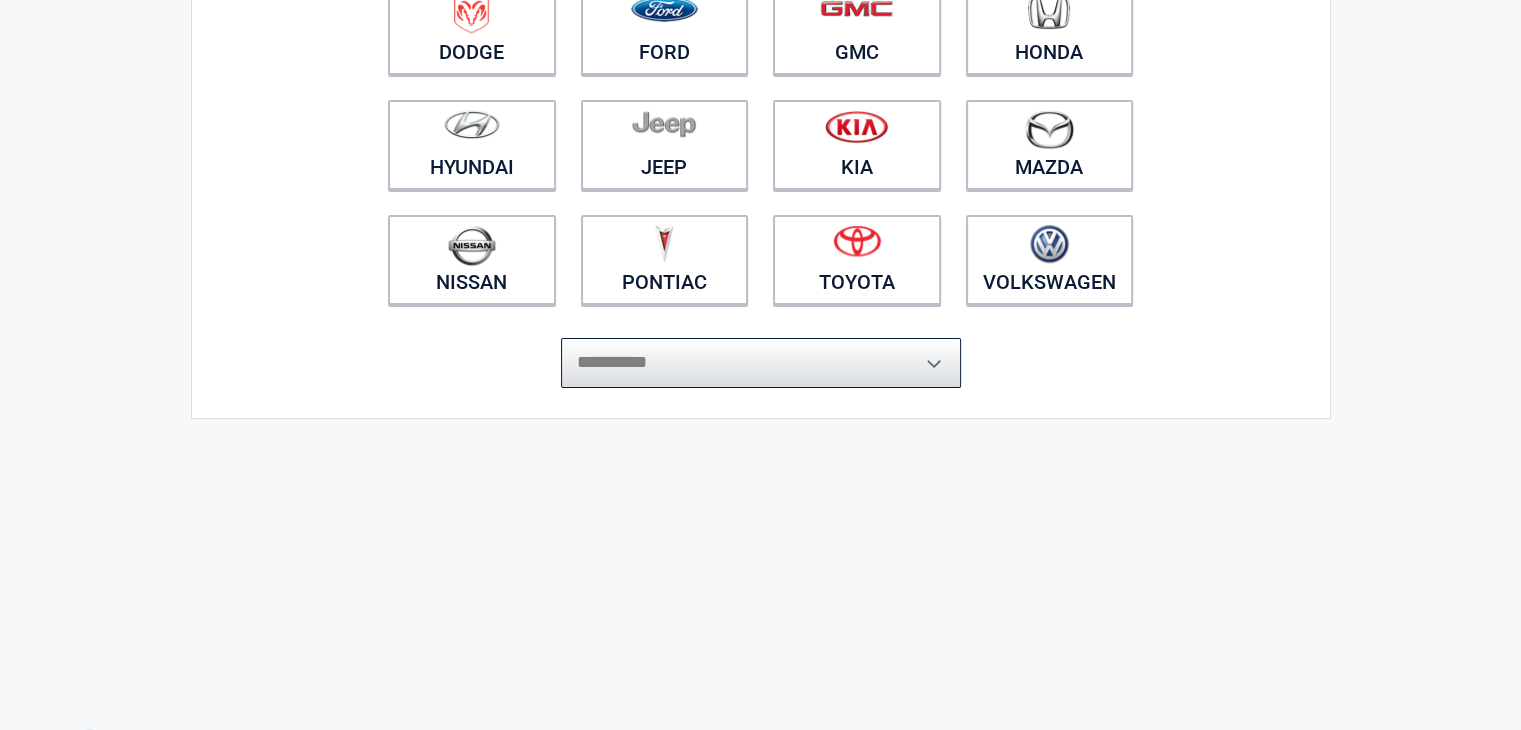 click on "**********" at bounding box center (761, 363) 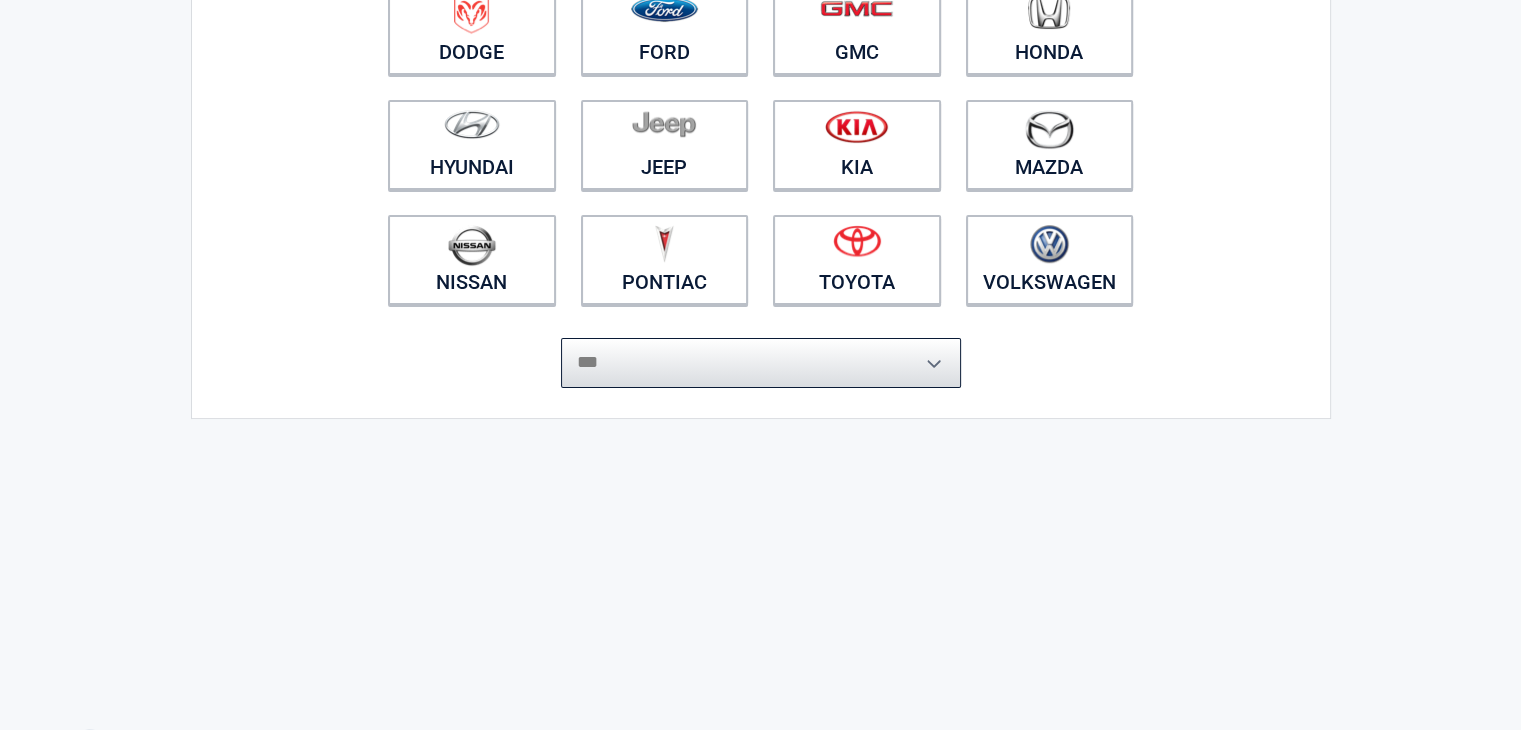 click on "**********" at bounding box center (761, 363) 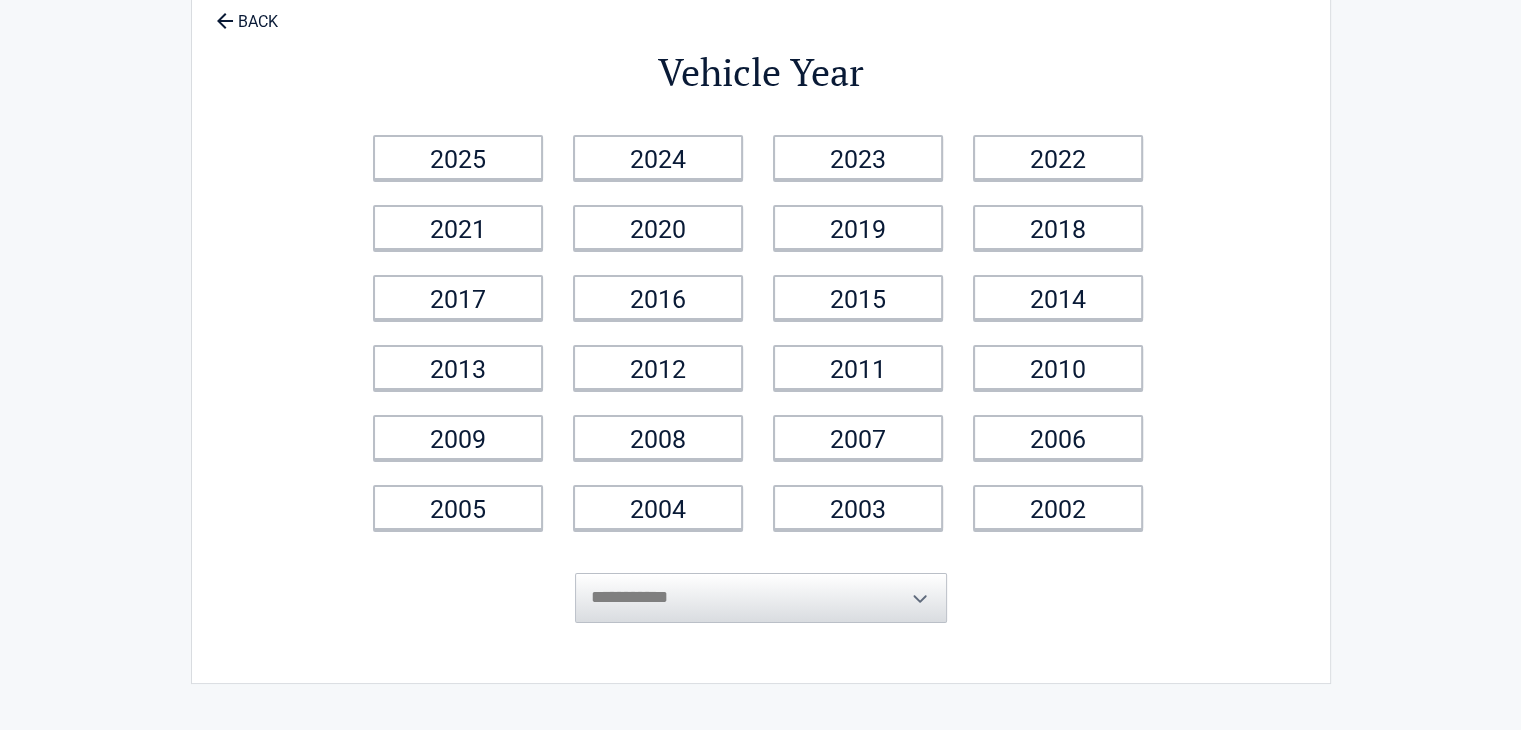 scroll, scrollTop: 0, scrollLeft: 0, axis: both 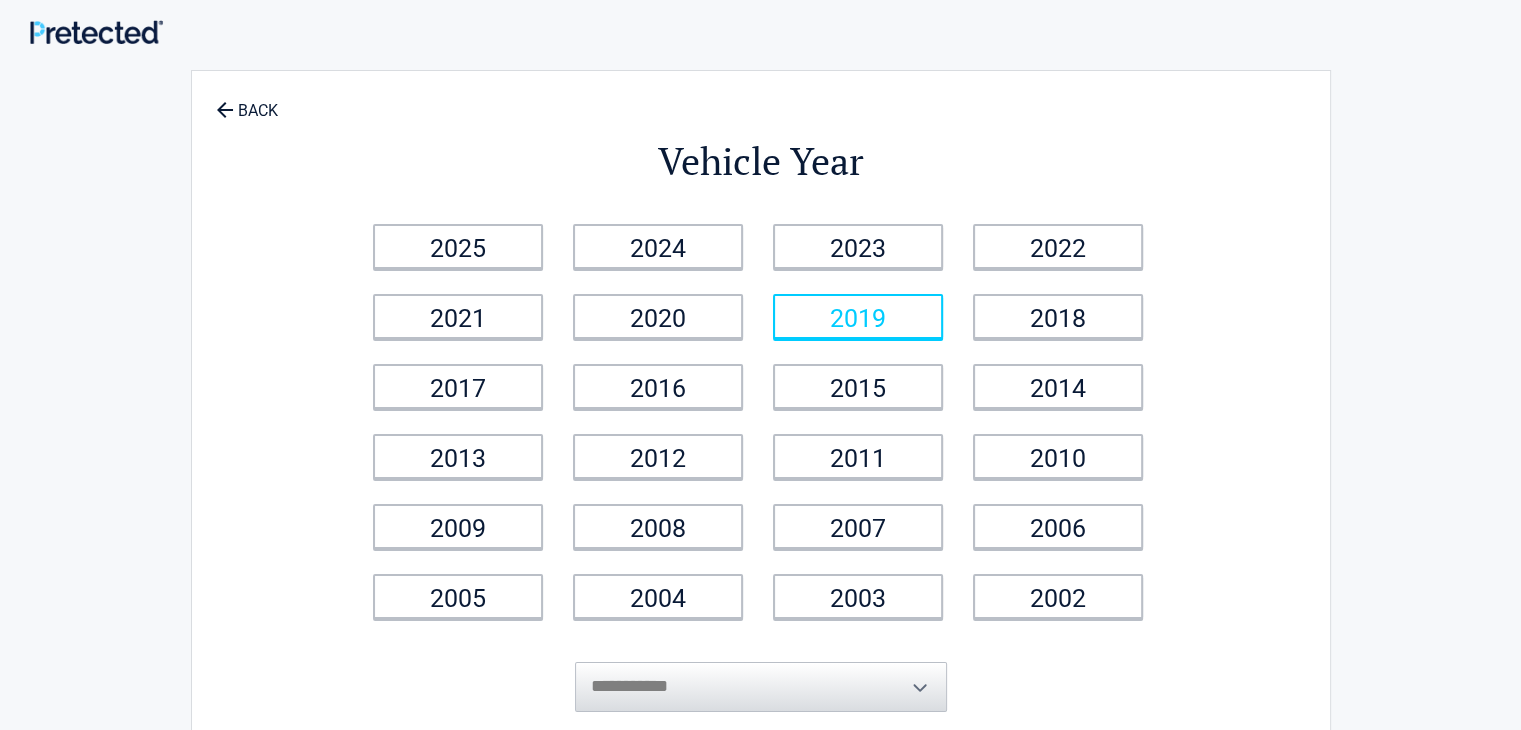 click on "2019" at bounding box center [858, 316] 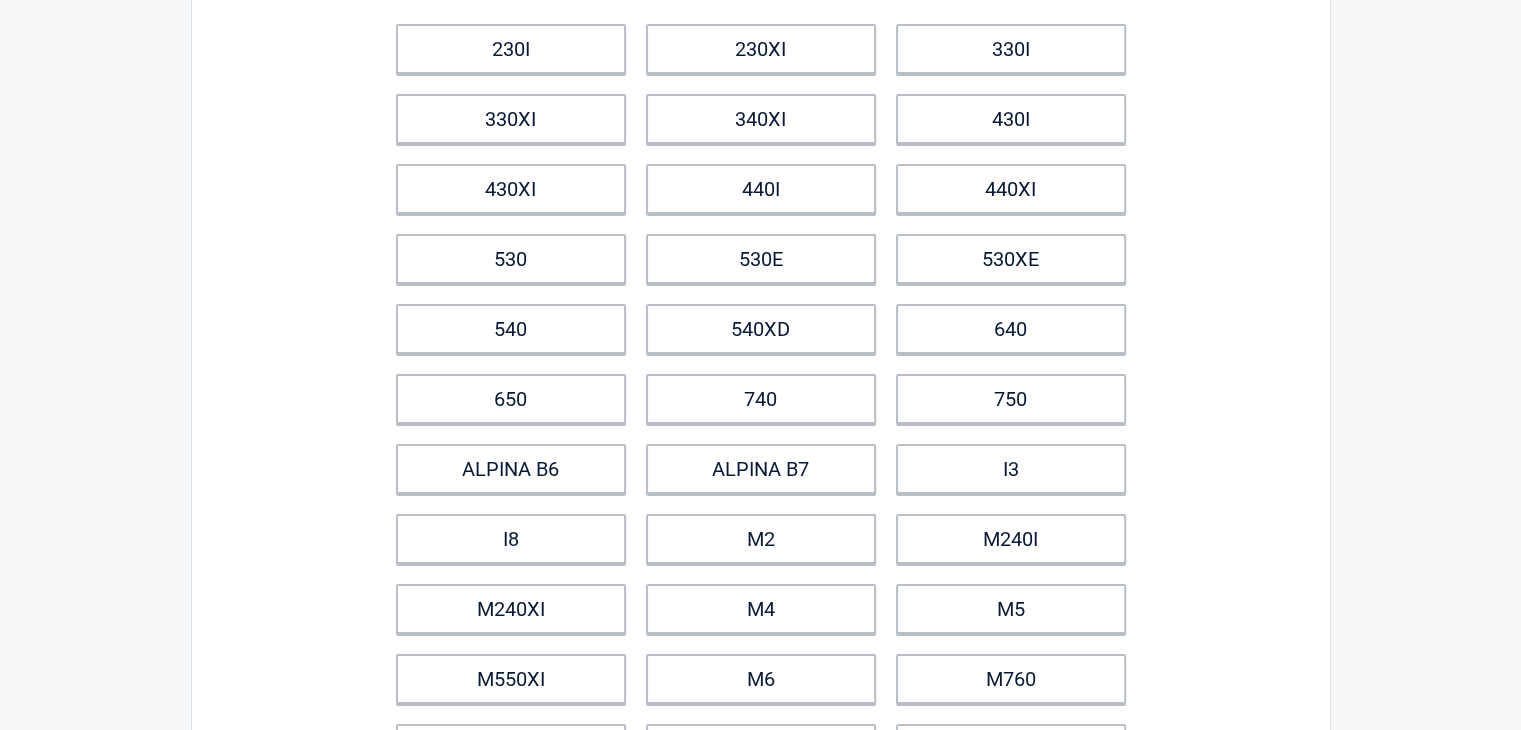 scroll, scrollTop: 200, scrollLeft: 0, axis: vertical 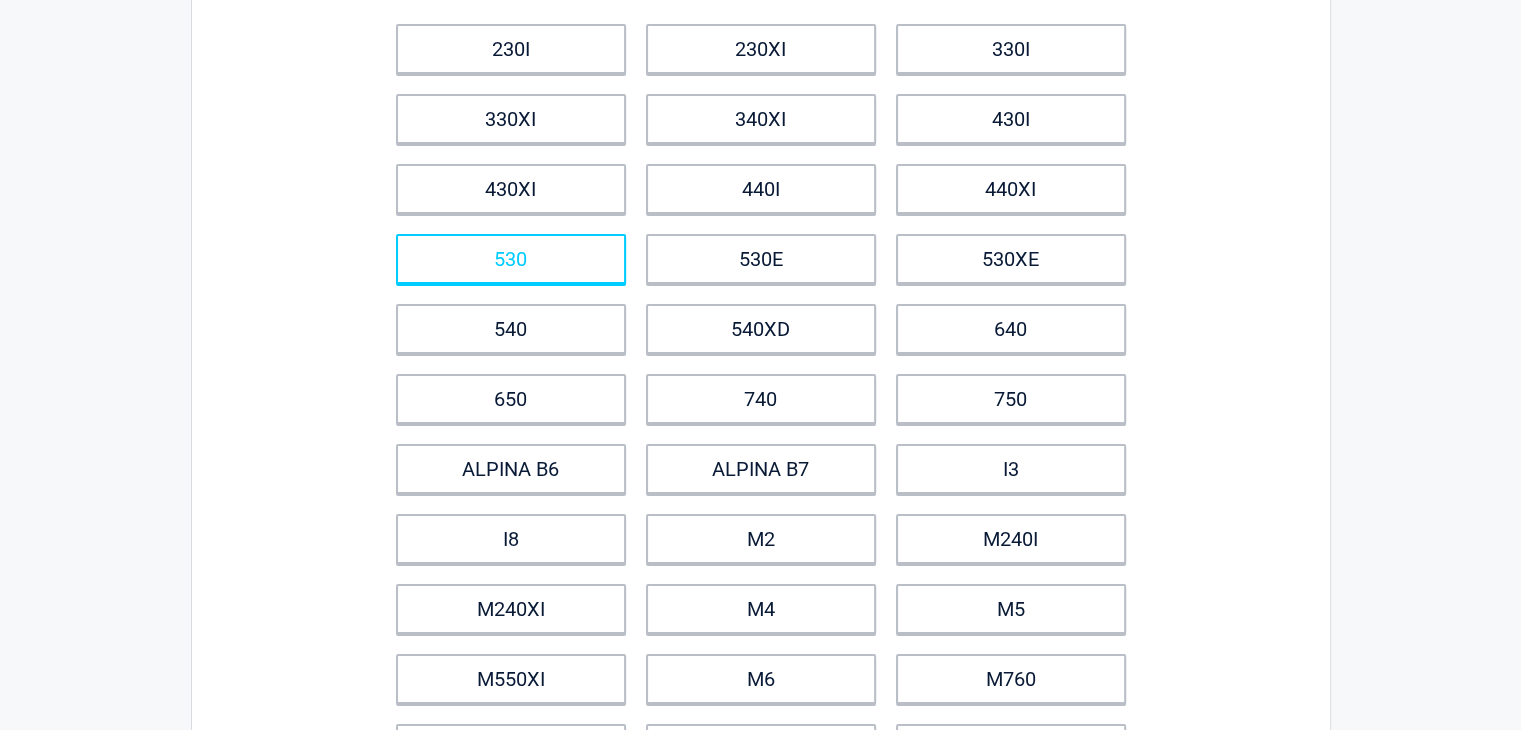 click on "530" at bounding box center (511, 259) 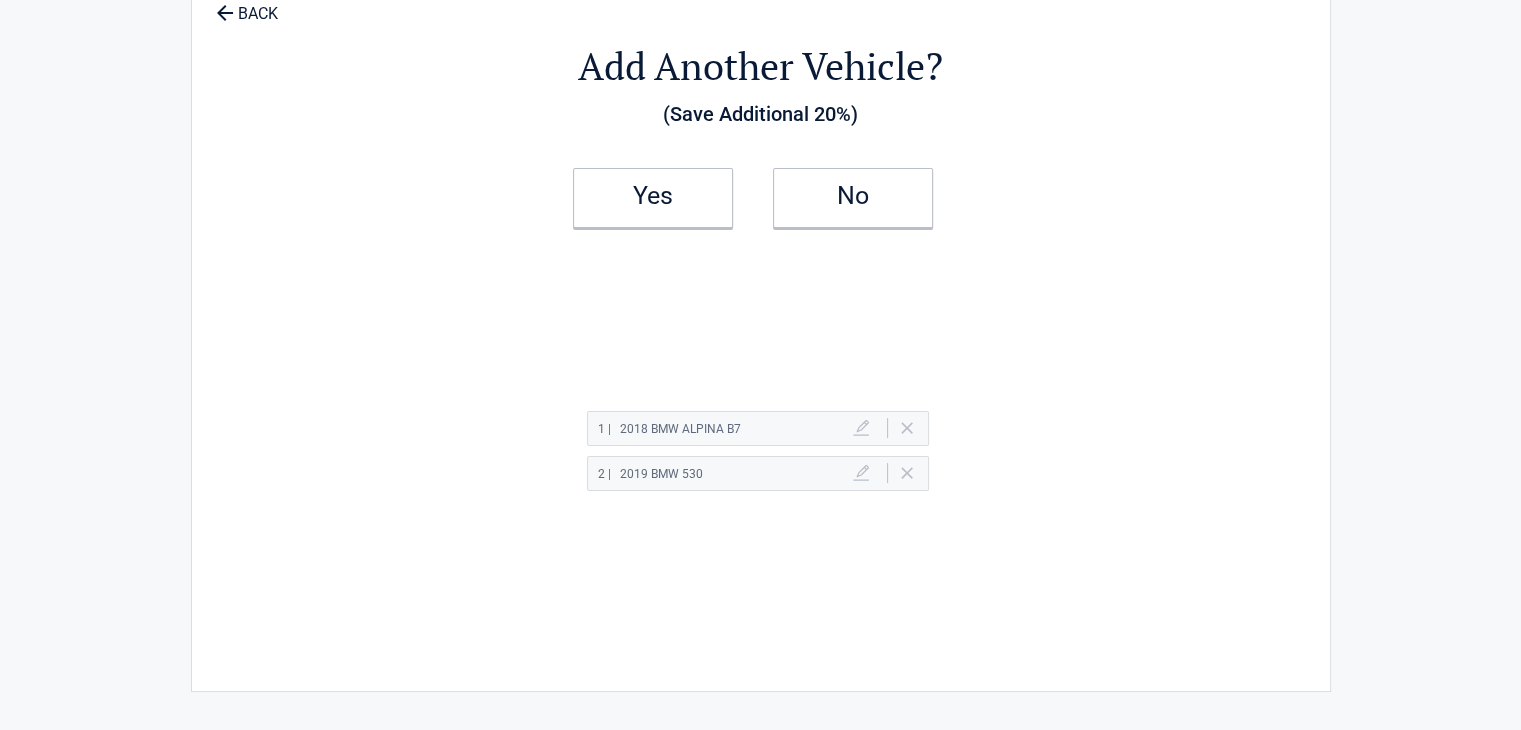 scroll, scrollTop: 0, scrollLeft: 0, axis: both 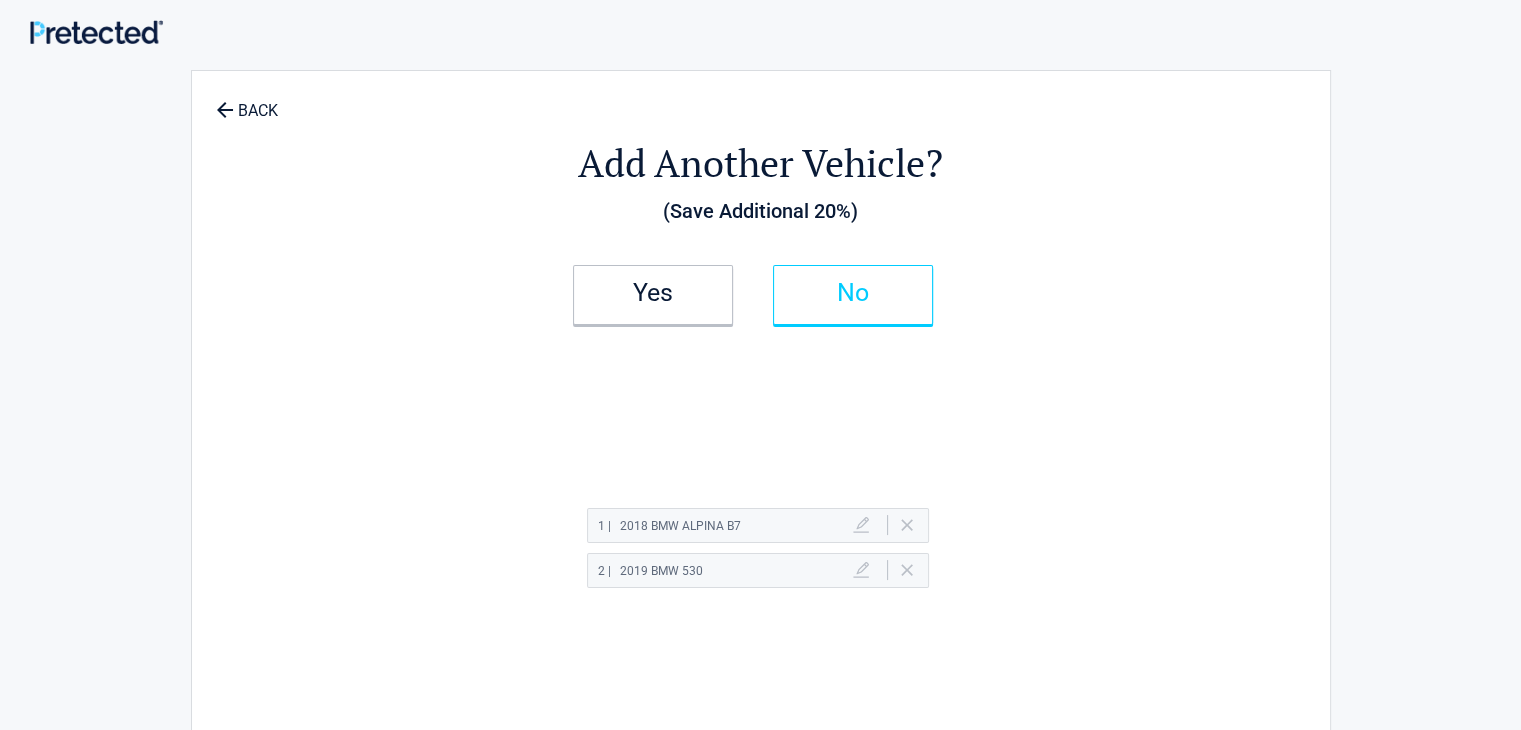 click on "No" at bounding box center (853, 293) 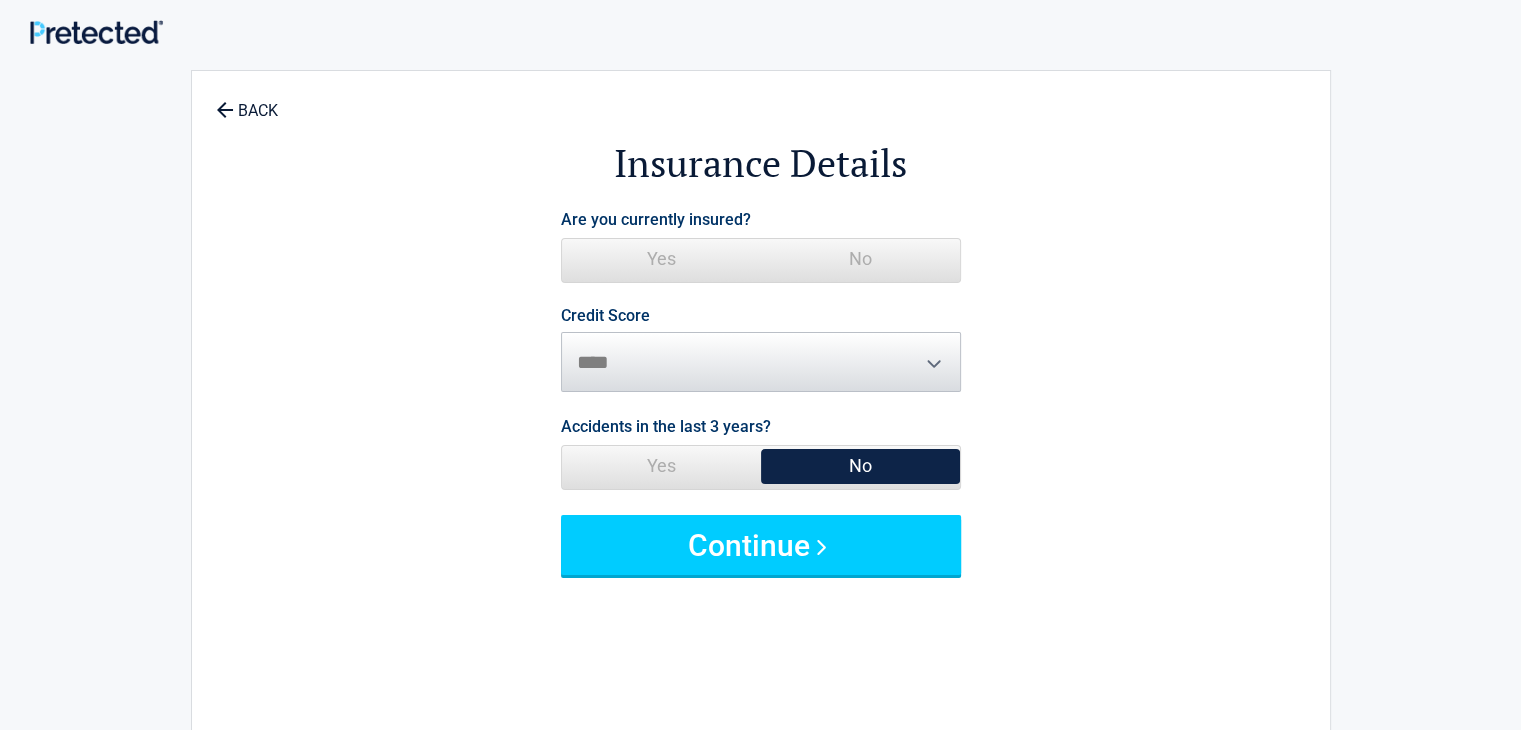 click on "No" at bounding box center [860, 259] 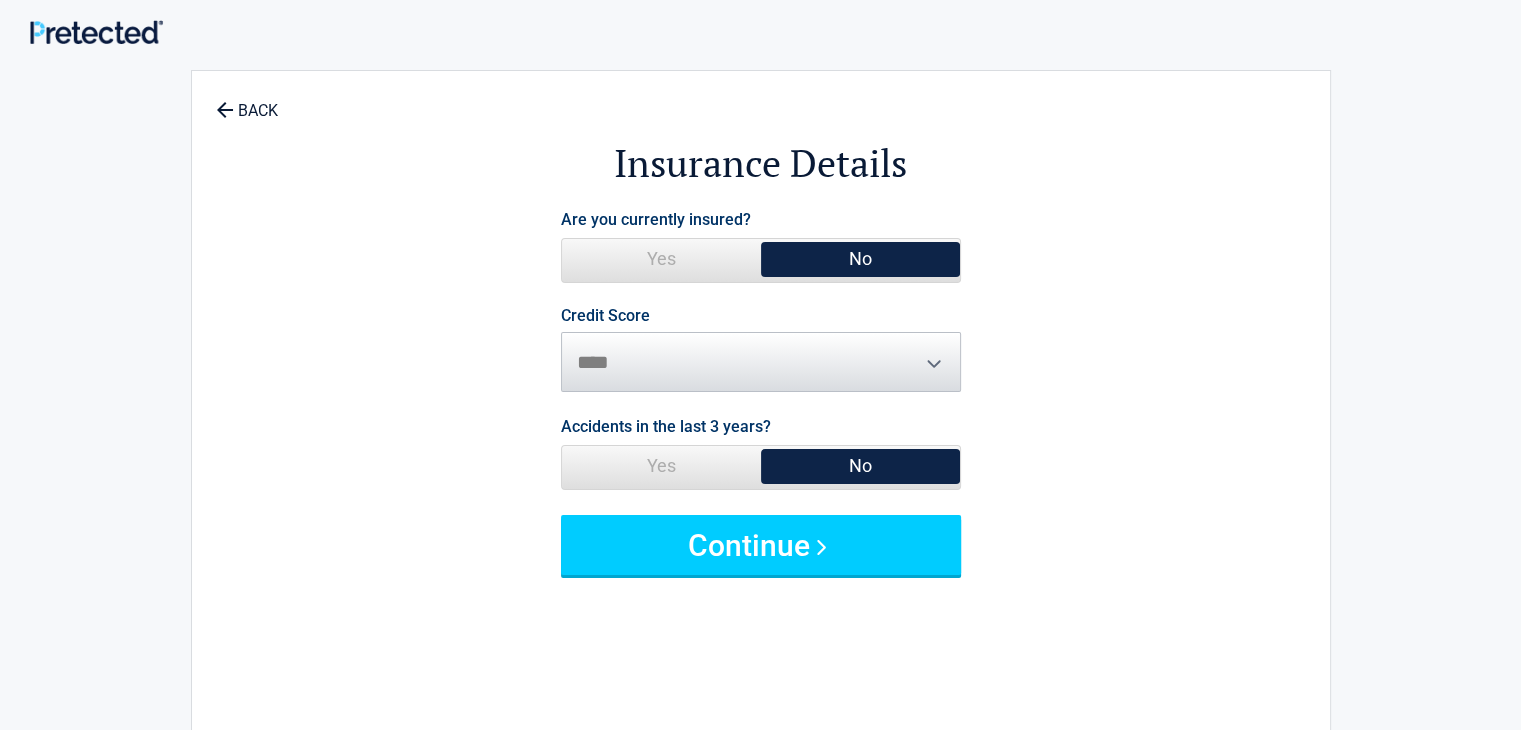 click on "Credit Score
*********
****
*******
****" at bounding box center [761, 350] 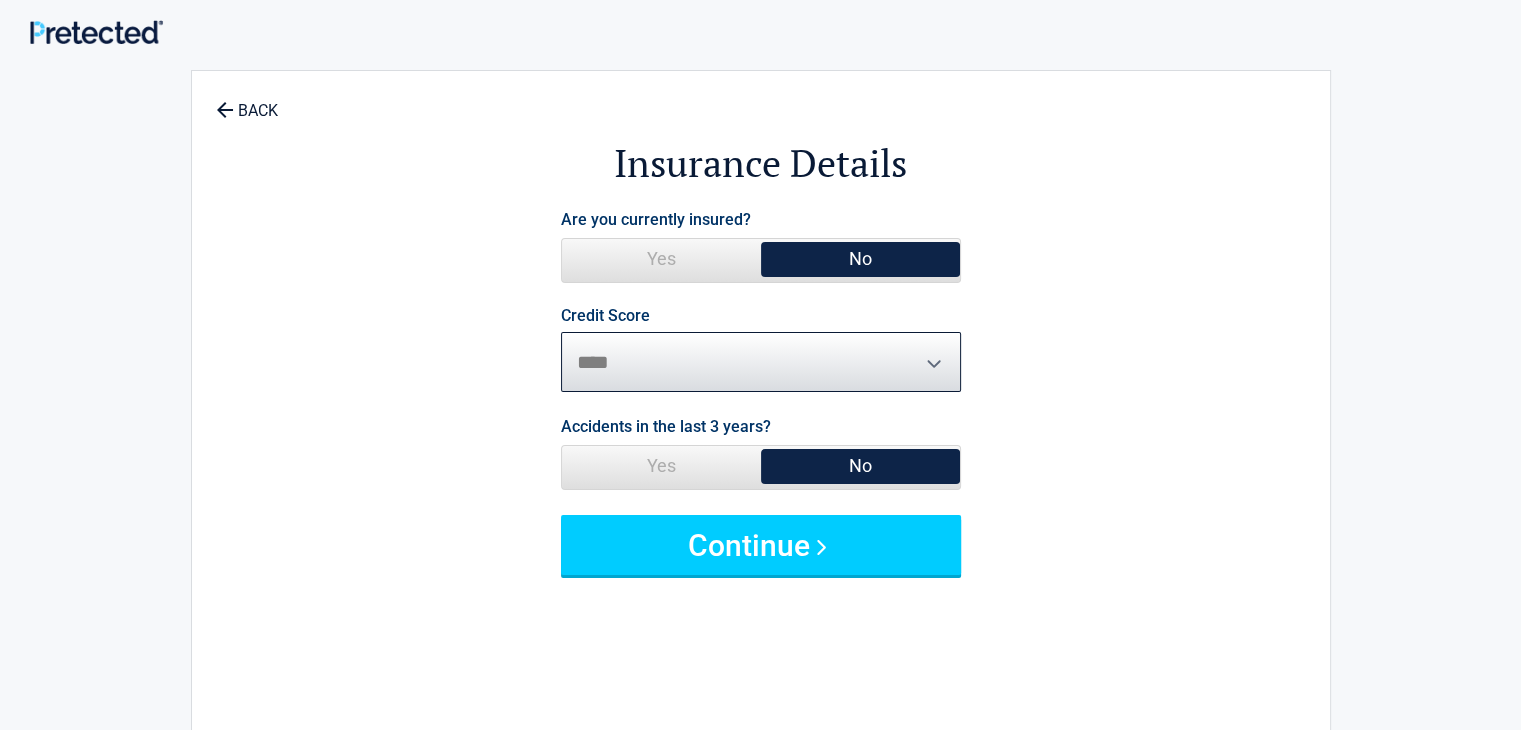 click on "*********
****
*******
****" at bounding box center [761, 362] 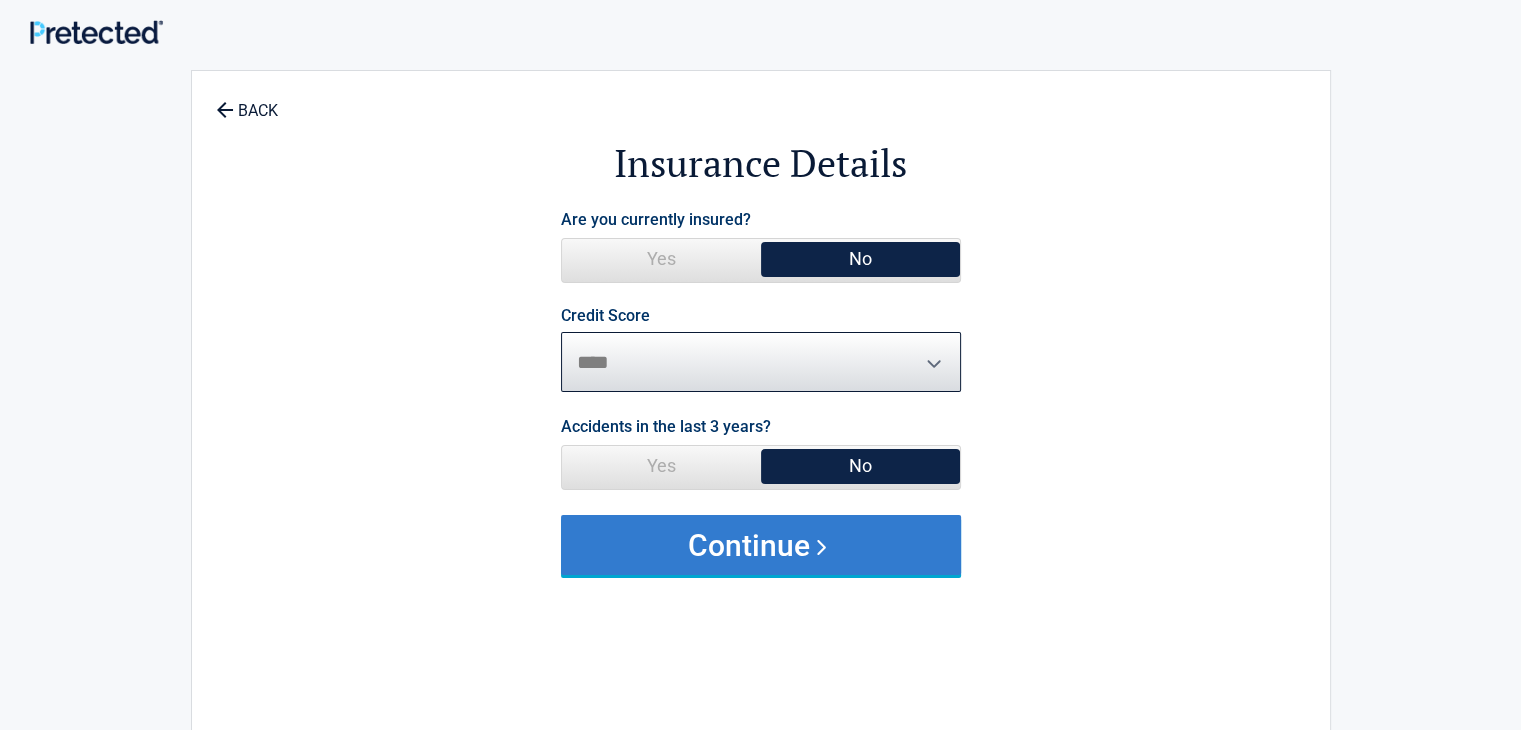 select on "****" 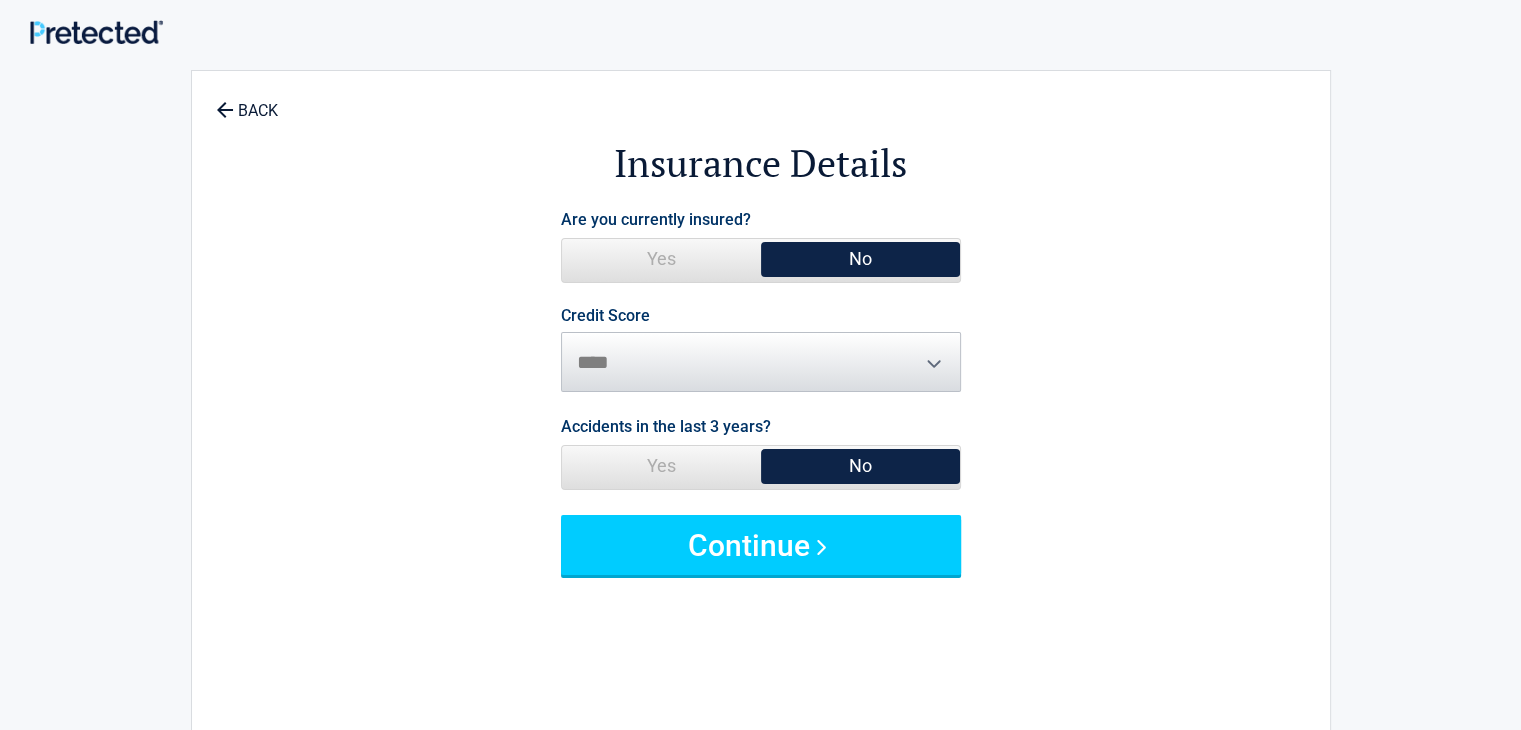 click on "No" at bounding box center [860, 466] 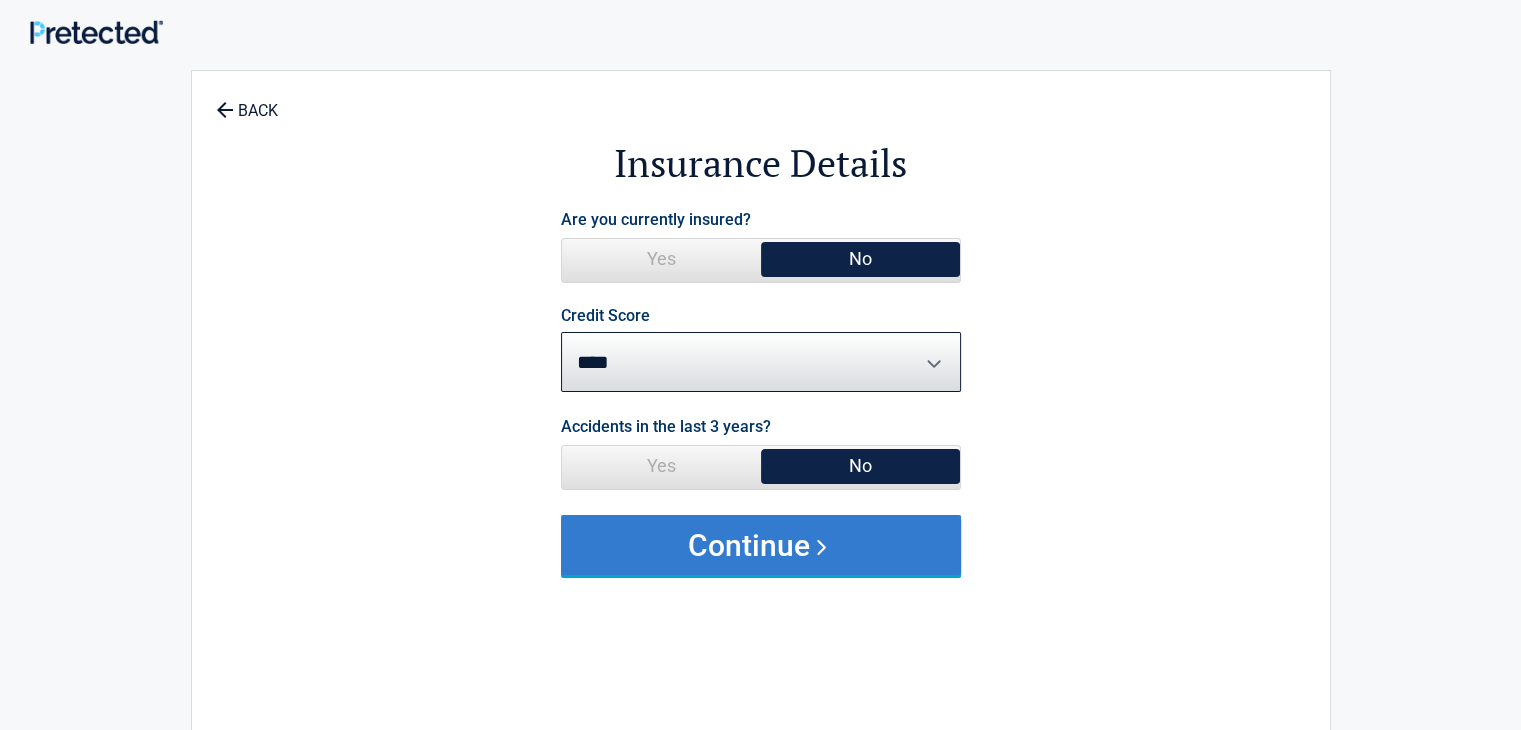 click on "Continue" at bounding box center [761, 545] 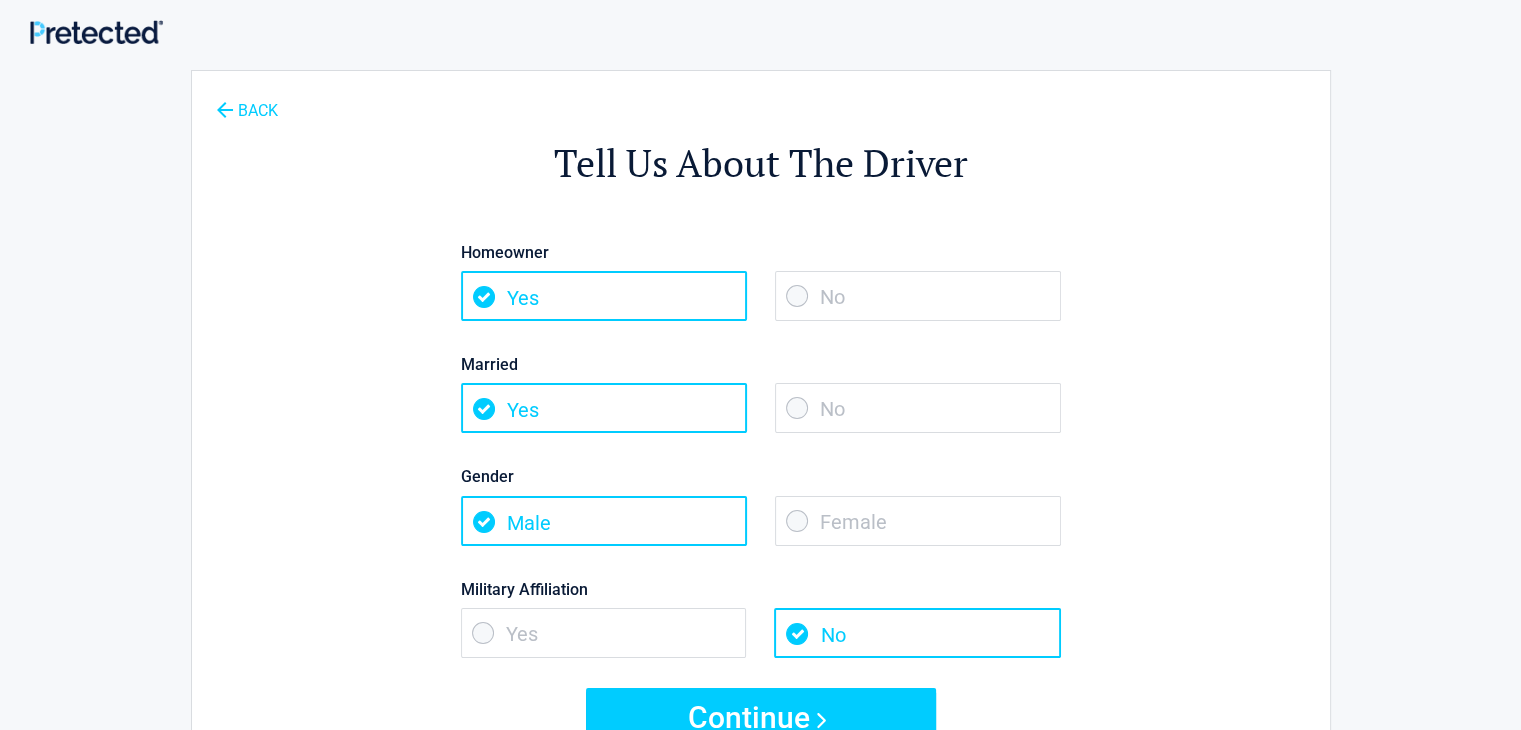 click 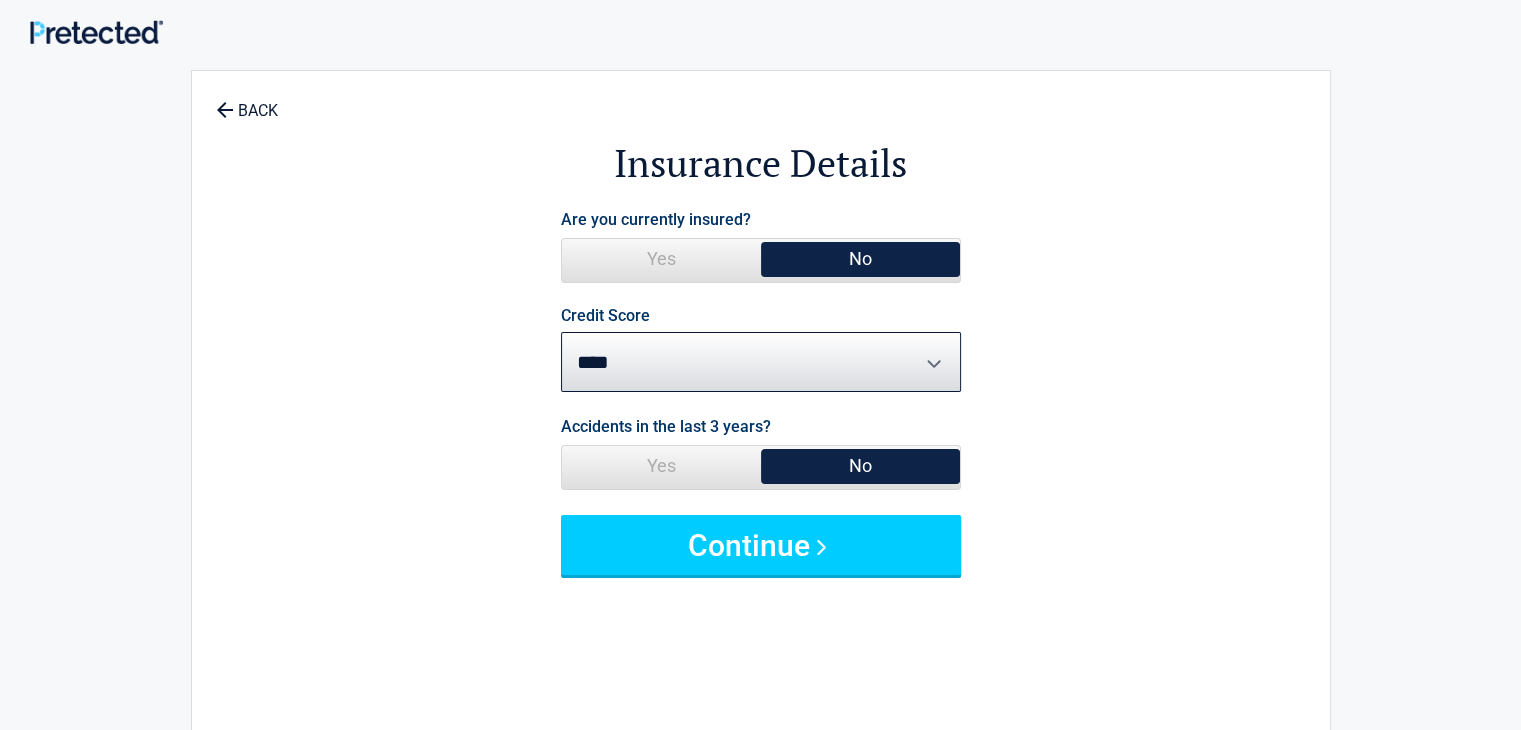 click on "Yes" at bounding box center [661, 466] 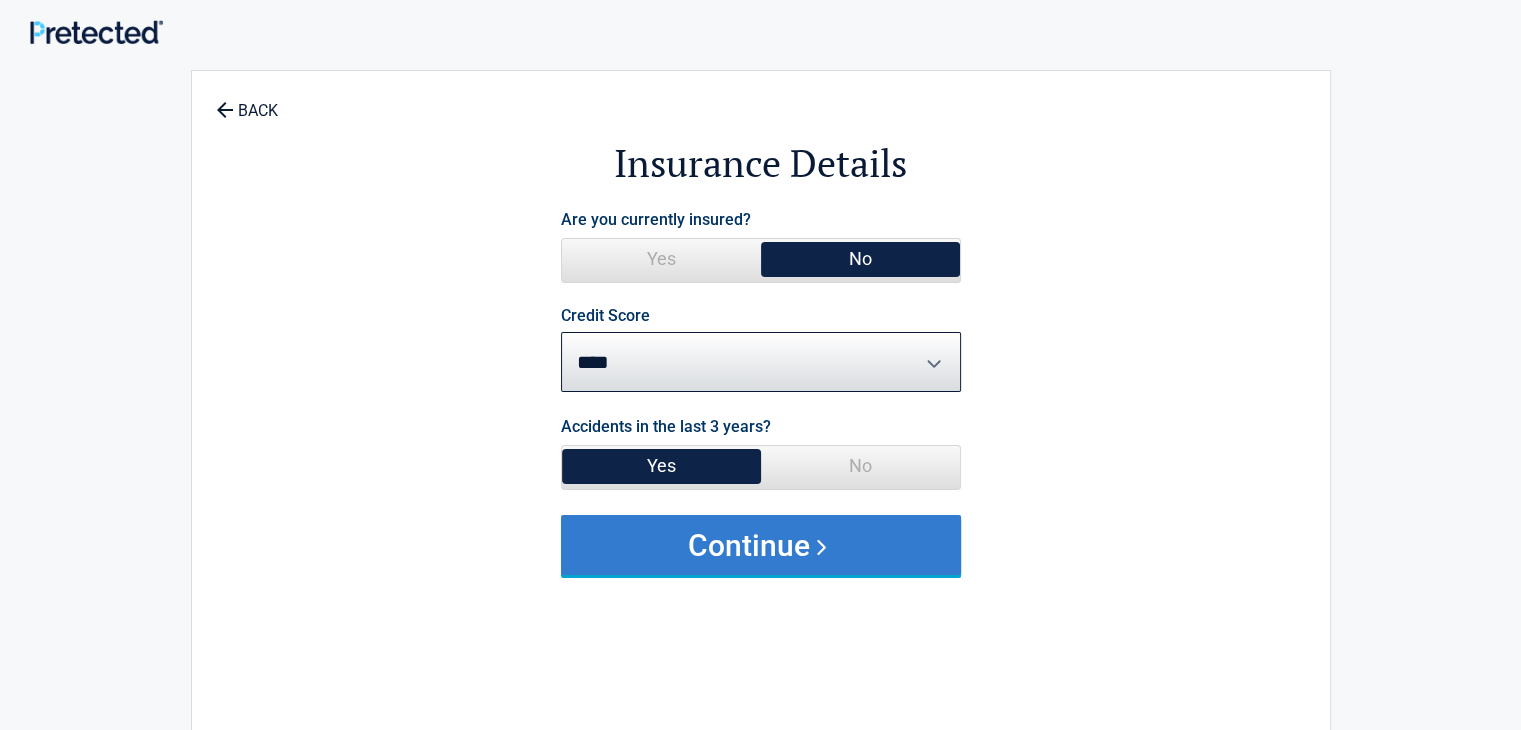 click on "Continue" at bounding box center (761, 545) 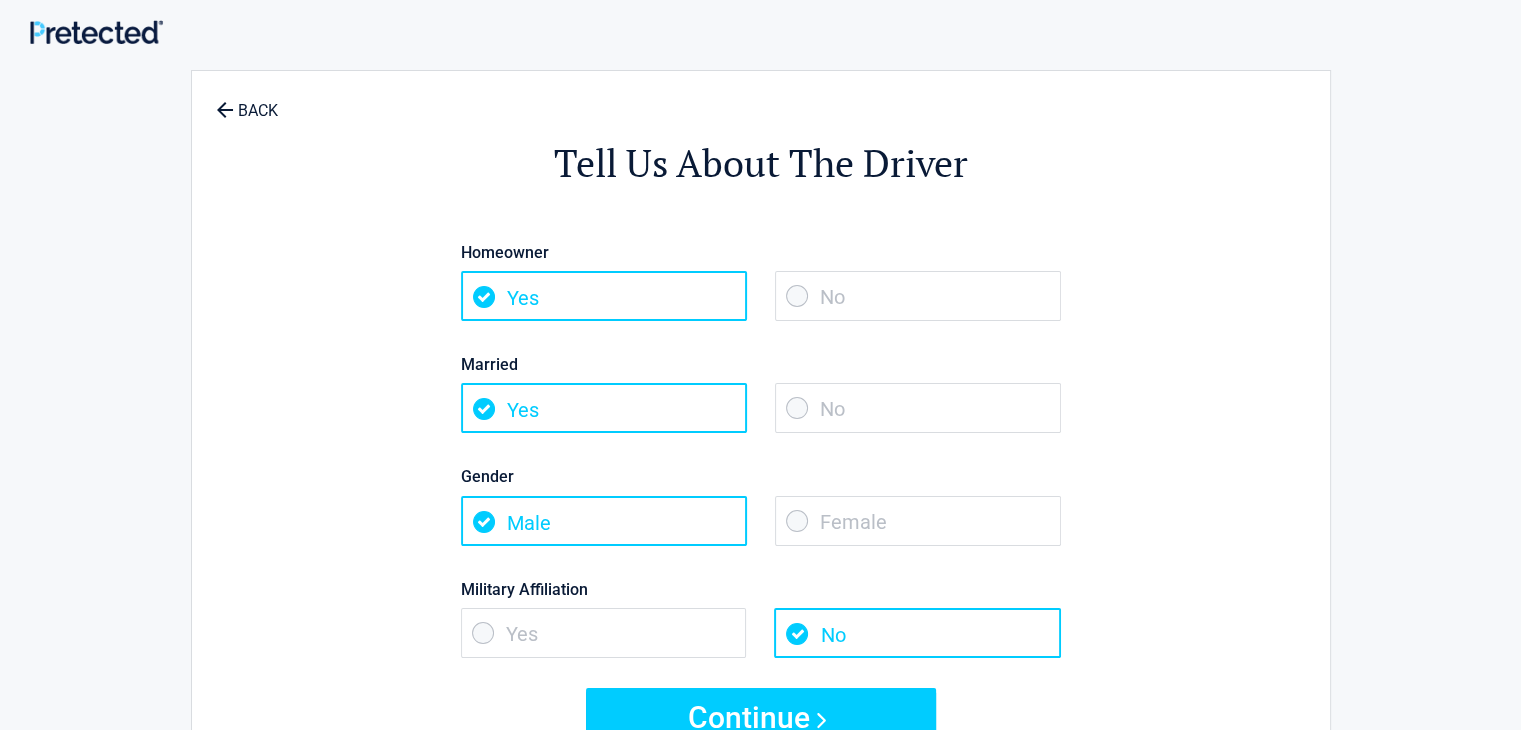 click on "No" at bounding box center (918, 296) 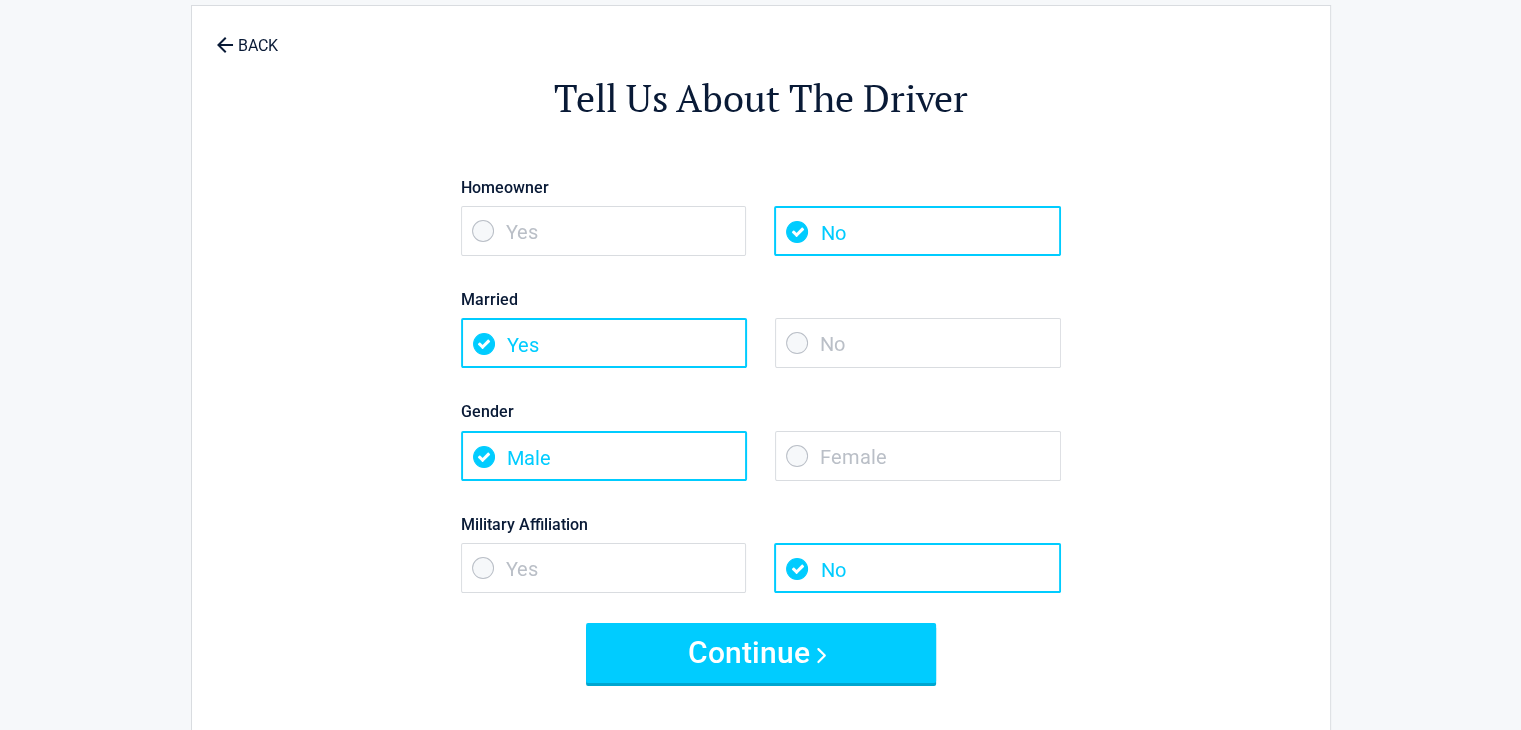 scroll, scrollTop: 100, scrollLeft: 0, axis: vertical 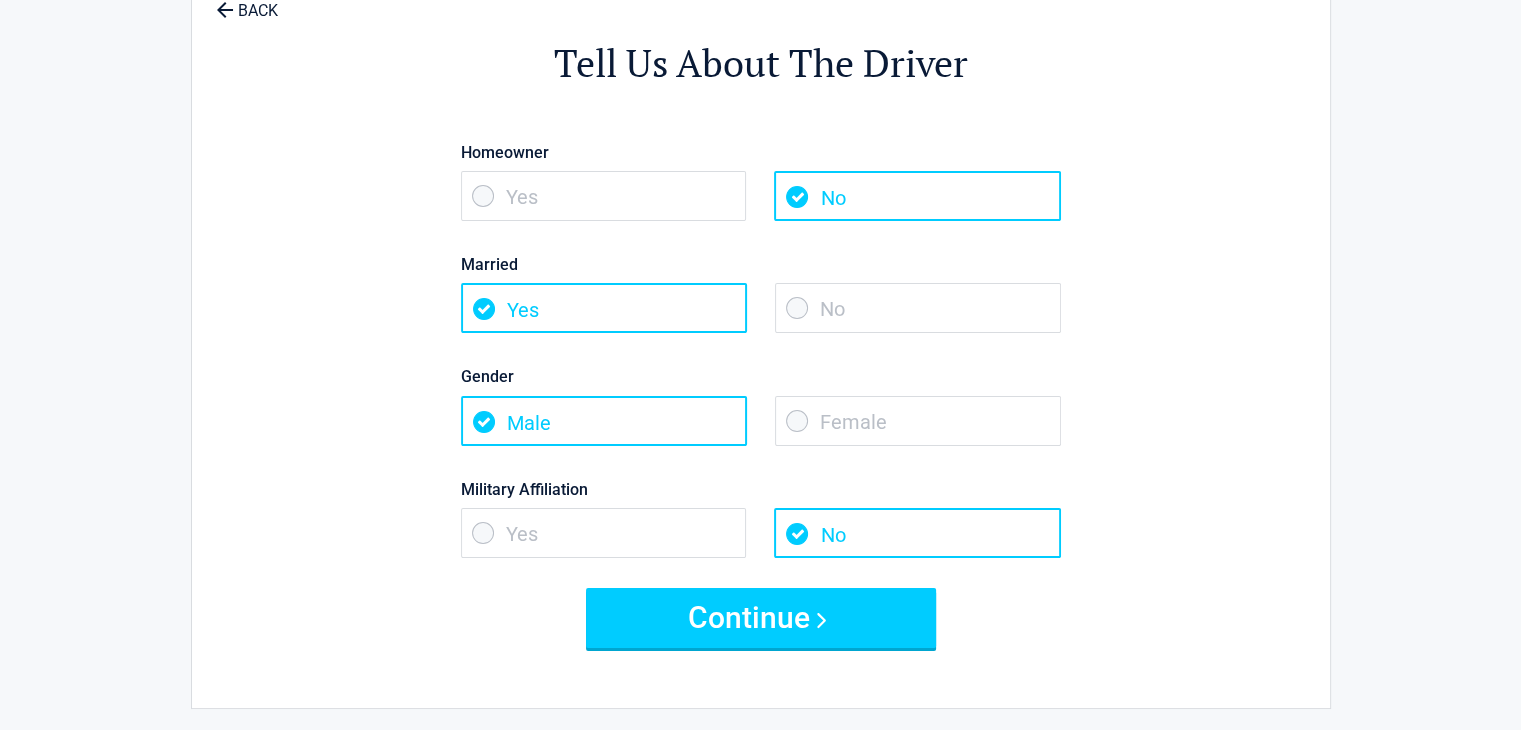 click on "Yes" at bounding box center [604, 533] 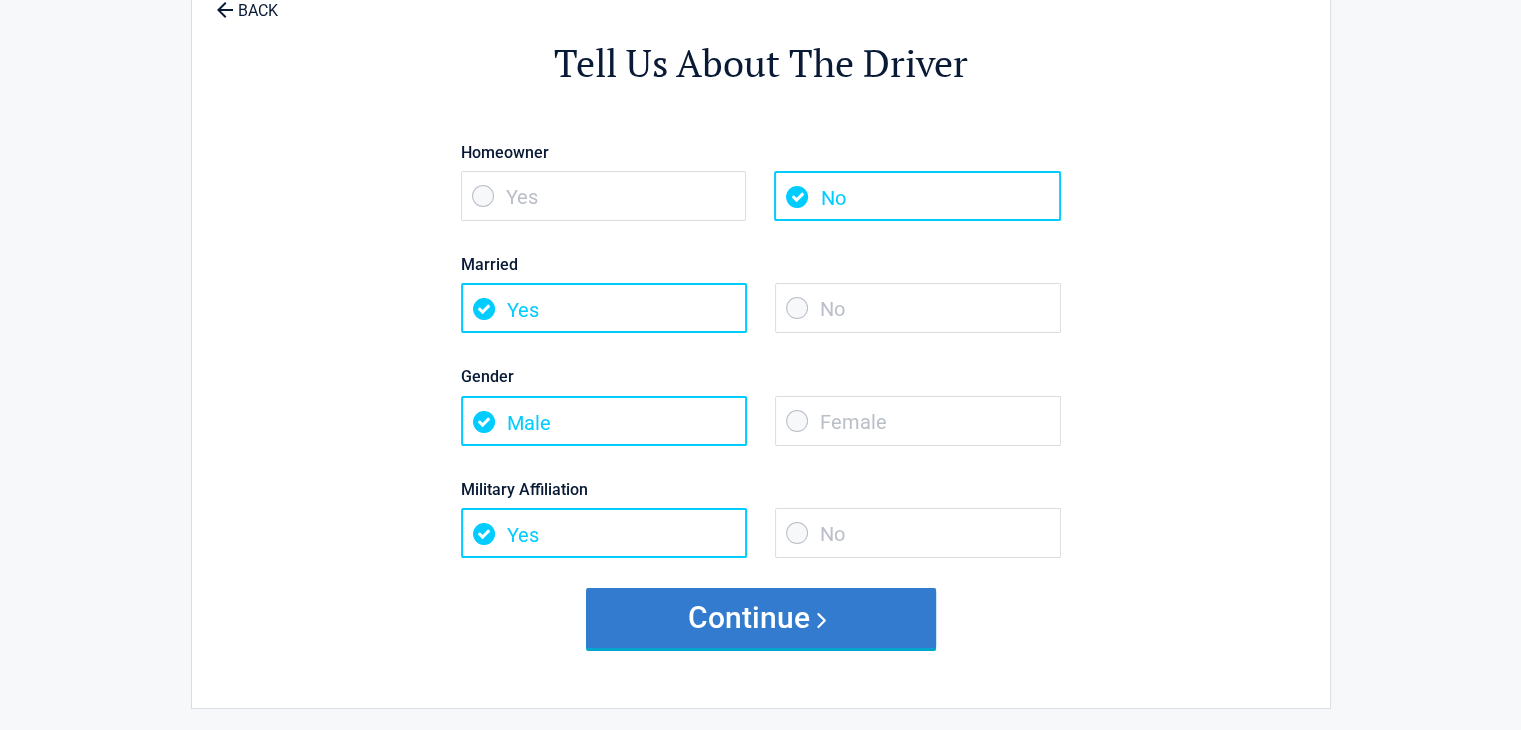 click on "Continue" at bounding box center (761, 618) 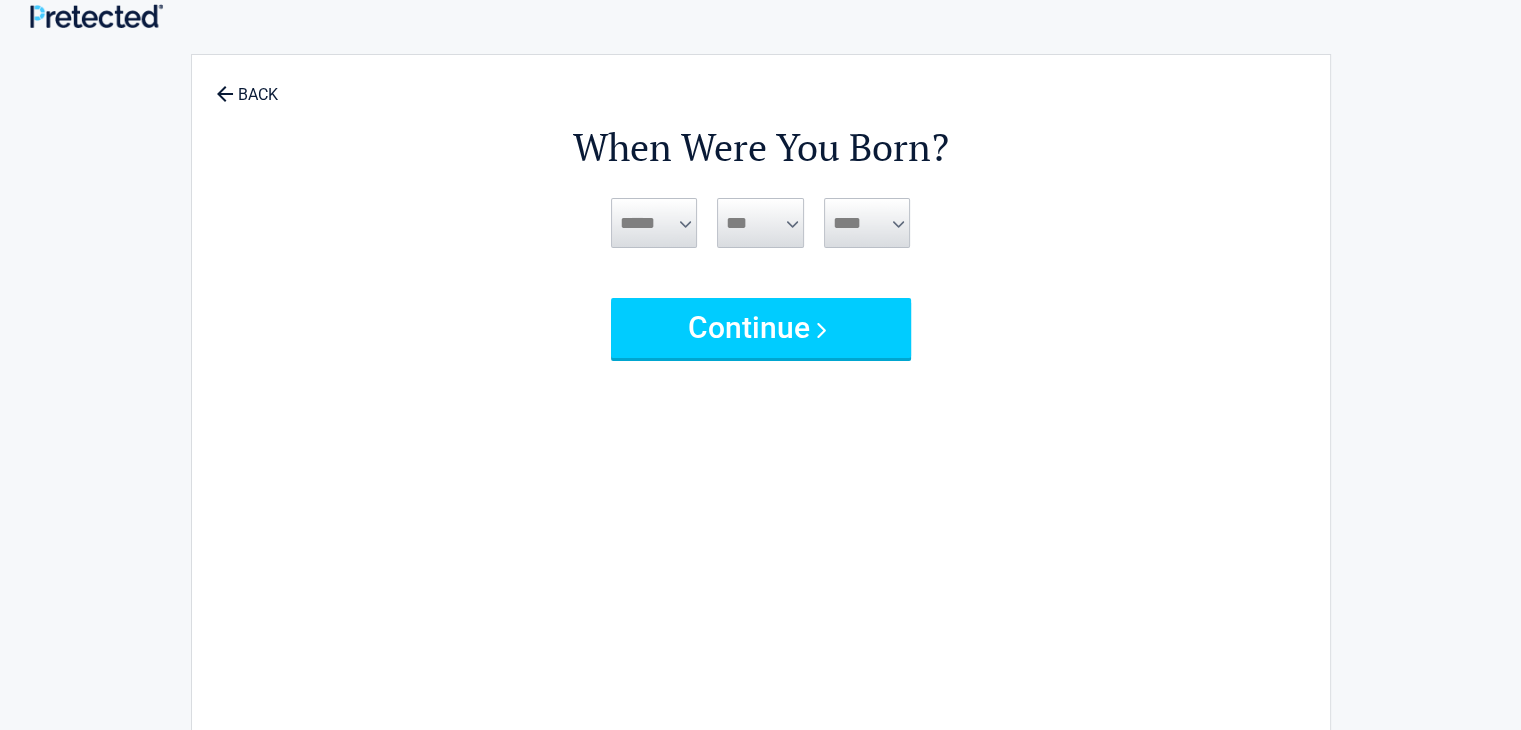 scroll, scrollTop: 0, scrollLeft: 0, axis: both 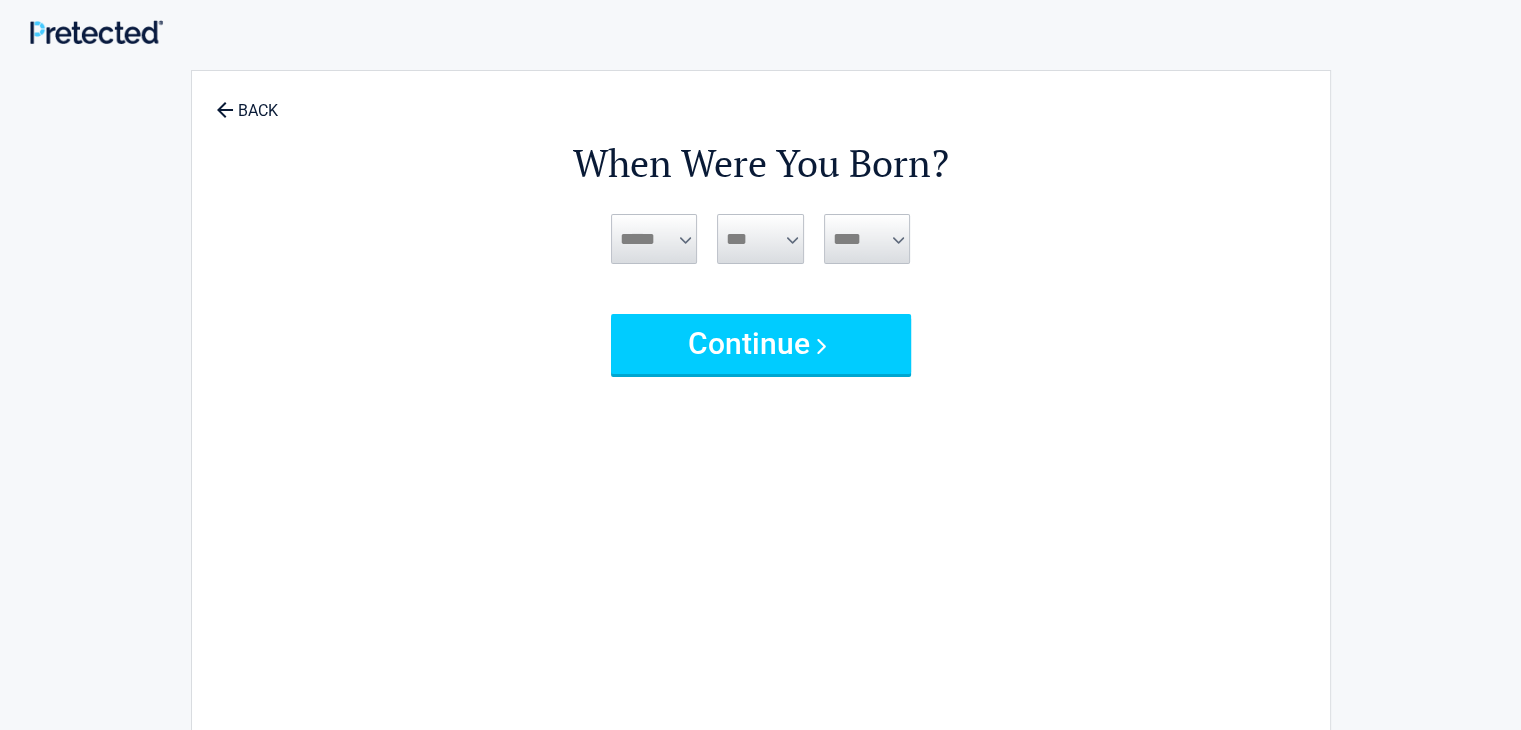 click on "*****
***
***
***
***
***
***
***
***
***
***
***
***" at bounding box center [654, 239] 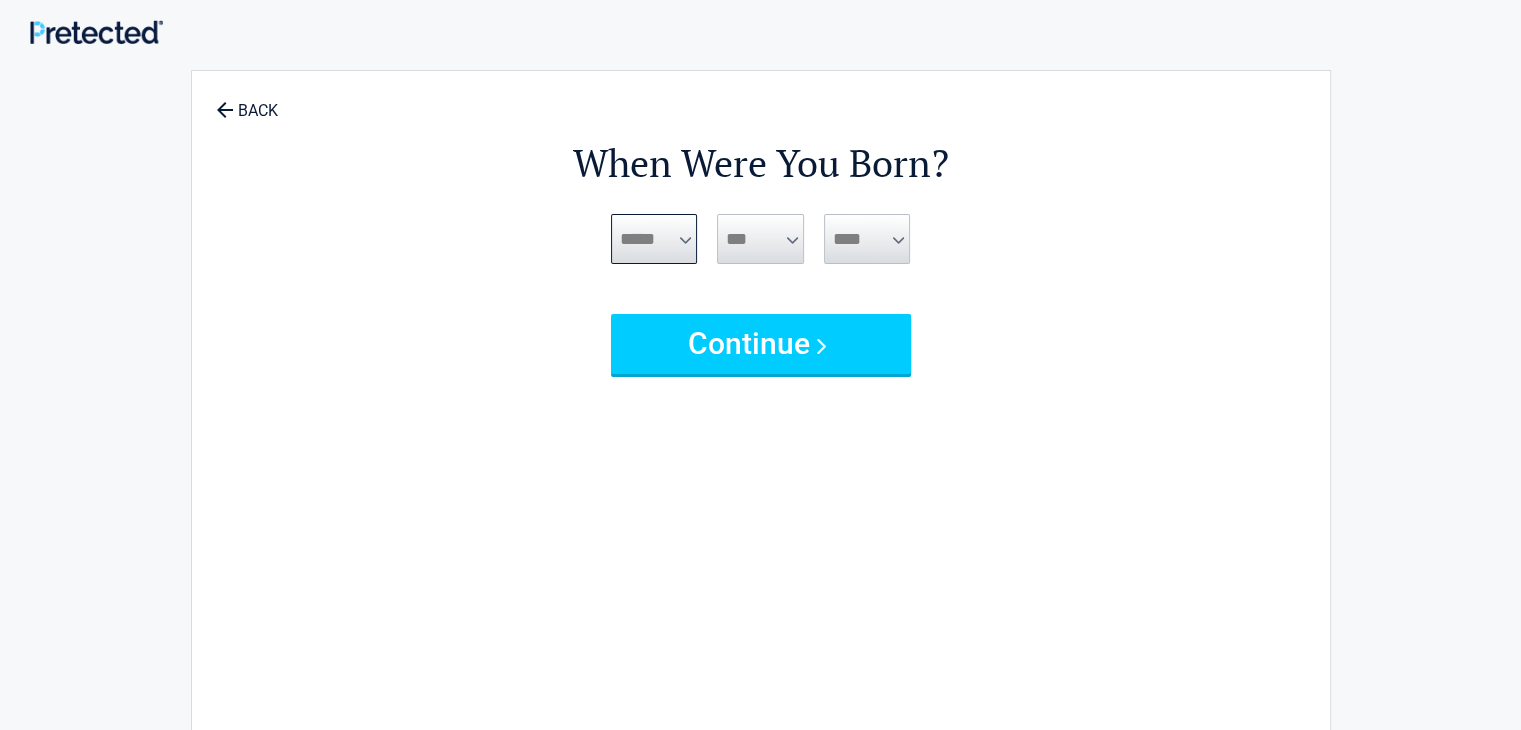 click on "*****
***
***
***
***
***
***
***
***
***
***
***
***" at bounding box center [654, 239] 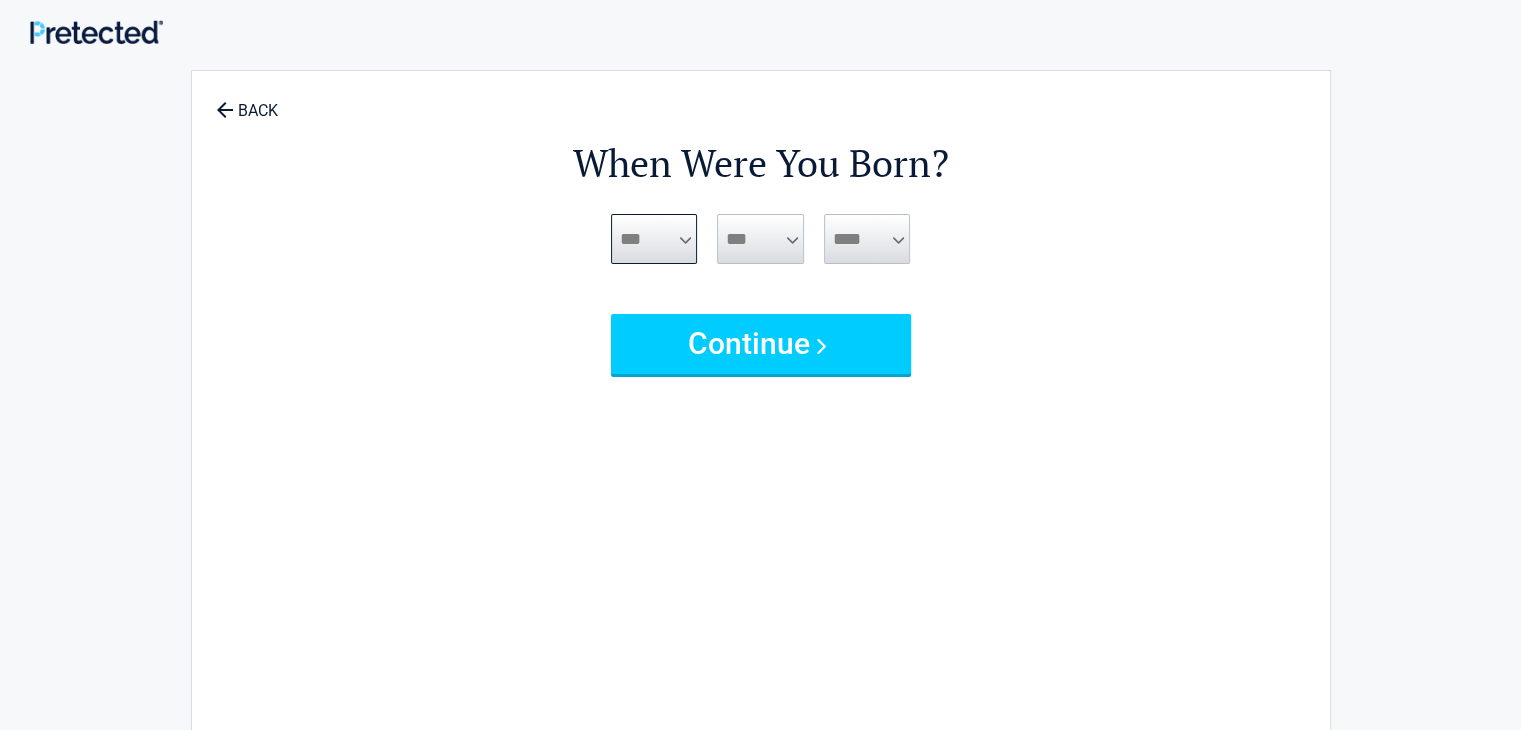 click on "*****
***
***
***
***
***
***
***
***
***
***
***
***" at bounding box center (654, 239) 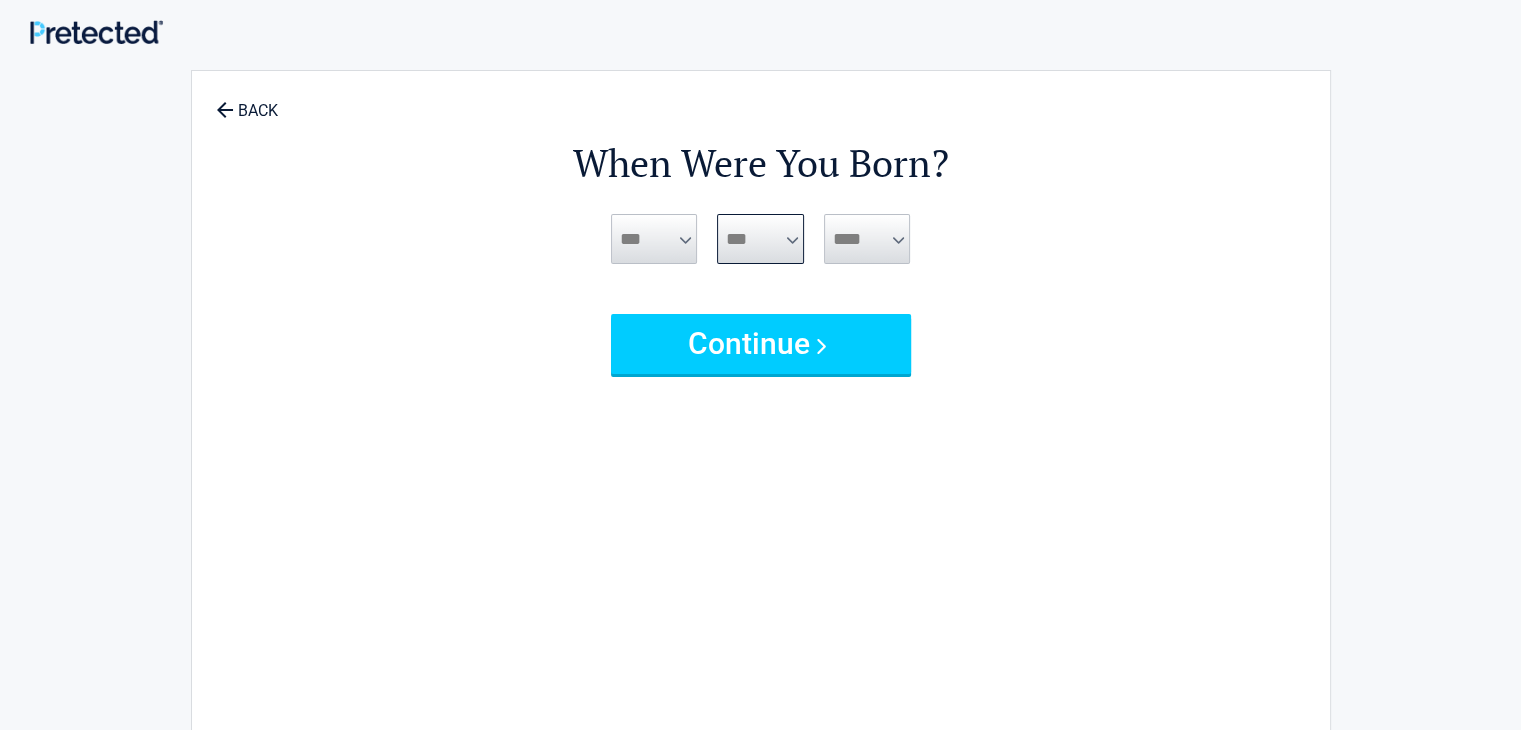 click on "*** * * * * * * * * * ** ** ** ** ** ** ** ** ** ** ** ** ** ** ** ** ** ** ** ** ** **" at bounding box center [760, 239] 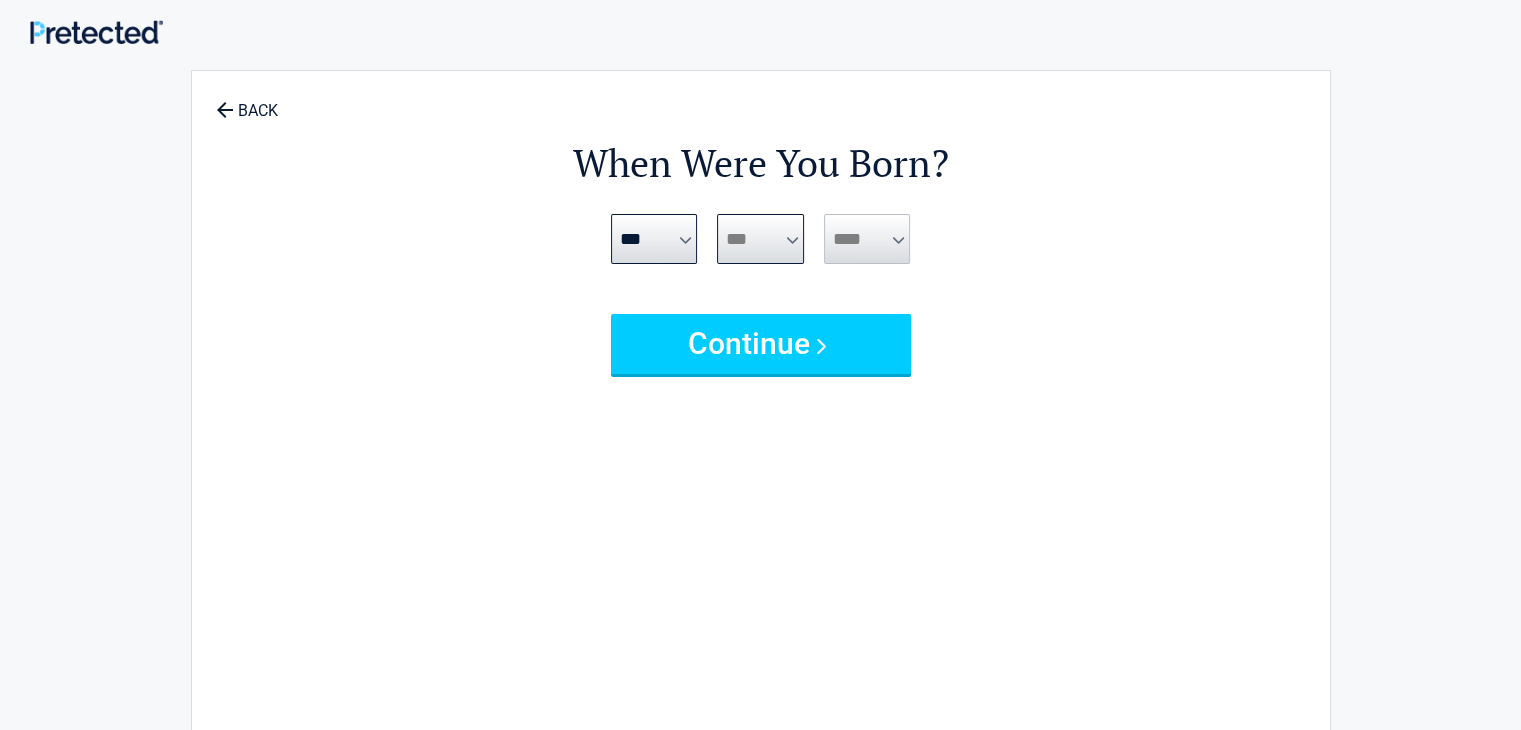 select on "**" 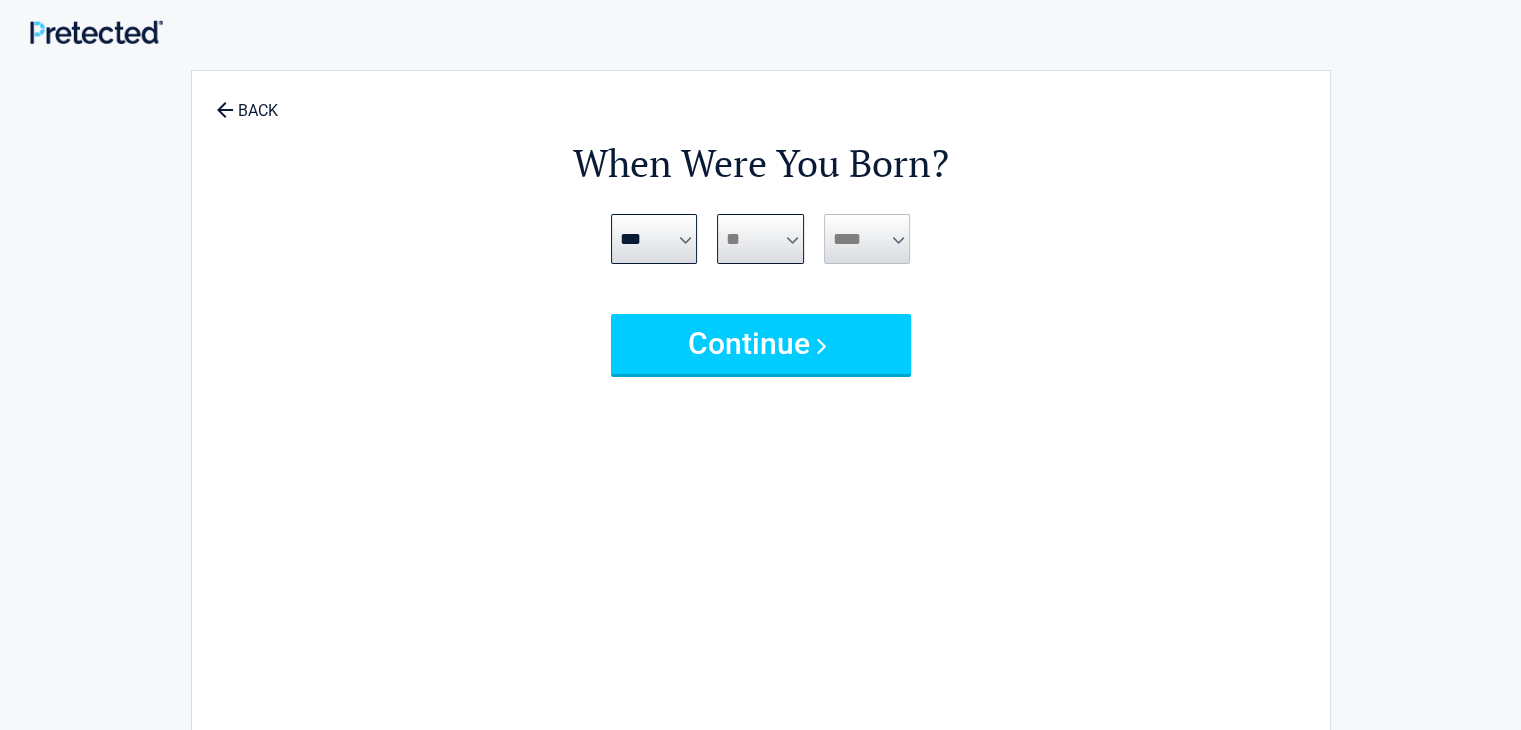 click on "*** * * * * * * * * * ** ** ** ** ** ** ** ** ** ** ** ** ** ** ** ** ** ** ** ** ** **" at bounding box center (760, 239) 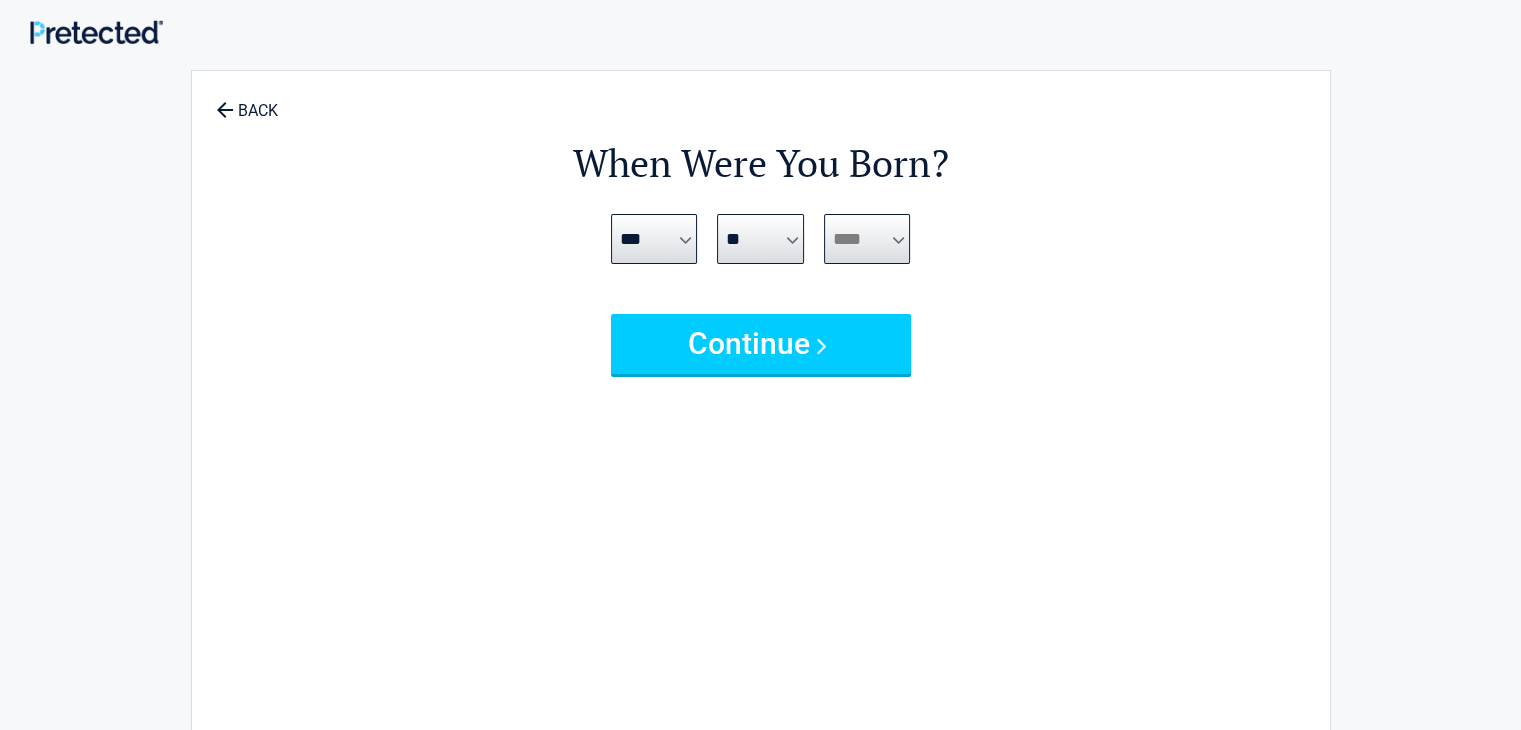 click on "****
****
****
****
****
****
****
****
****
****
****
****
****
****
****
****
****
****
****
****
****
****
****
****
****
****
****
****
****
****
****
****
****
****
****
****
****
****
****
****
****
****
****
****
****
****
****
****
****
****
****
****
****
****
****
****
****
****
****
****
****
****
****
****" at bounding box center (867, 239) 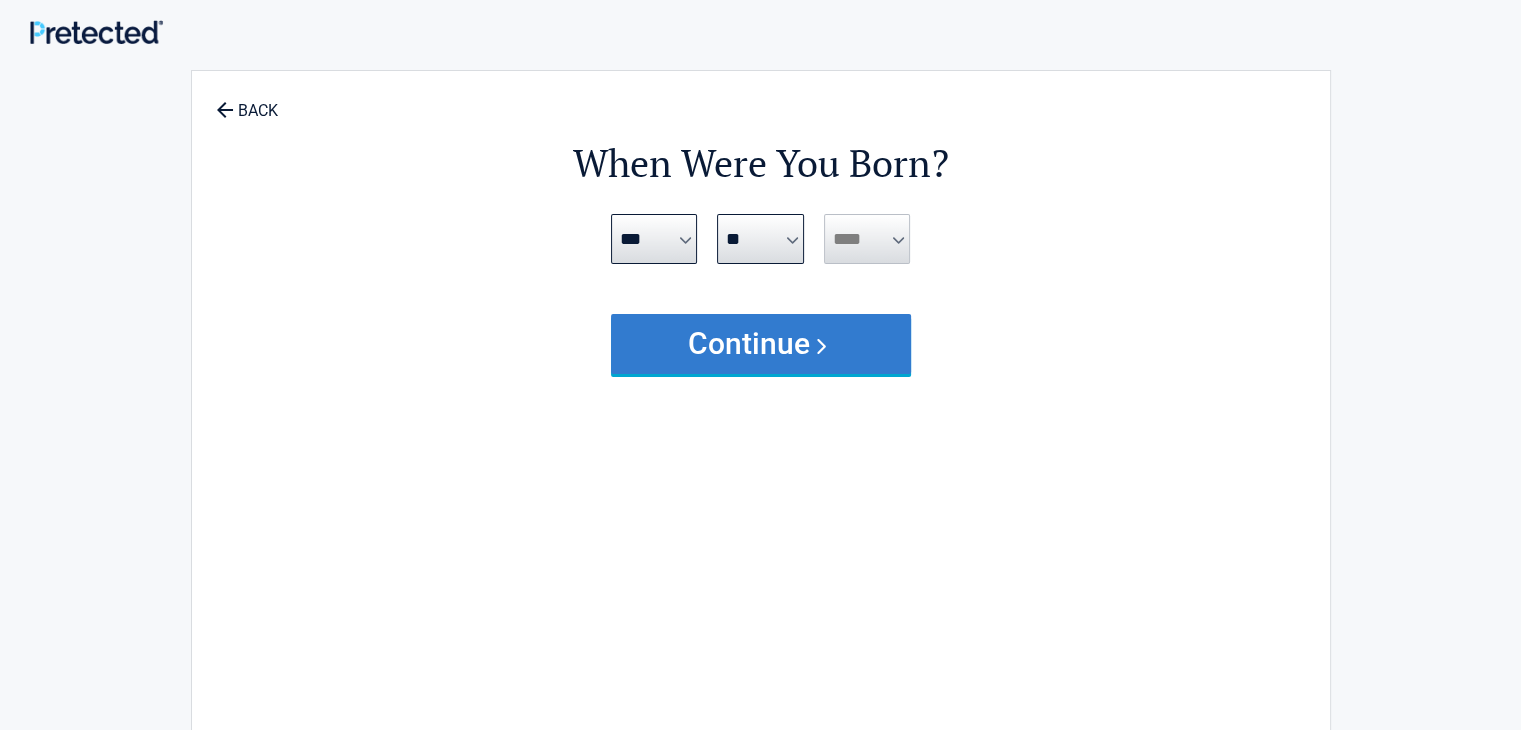 click on "Continue" at bounding box center [761, 344] 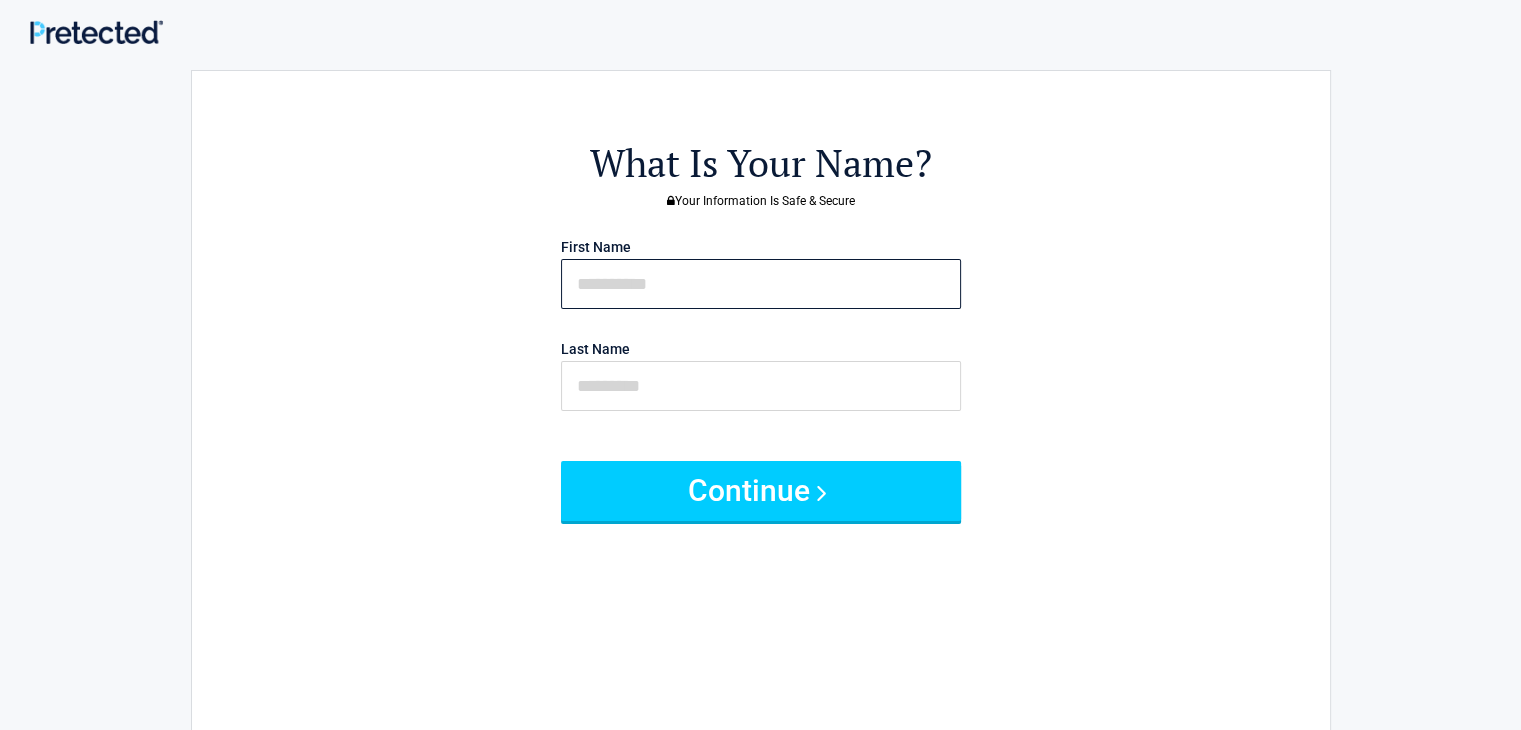 click at bounding box center (761, 284) 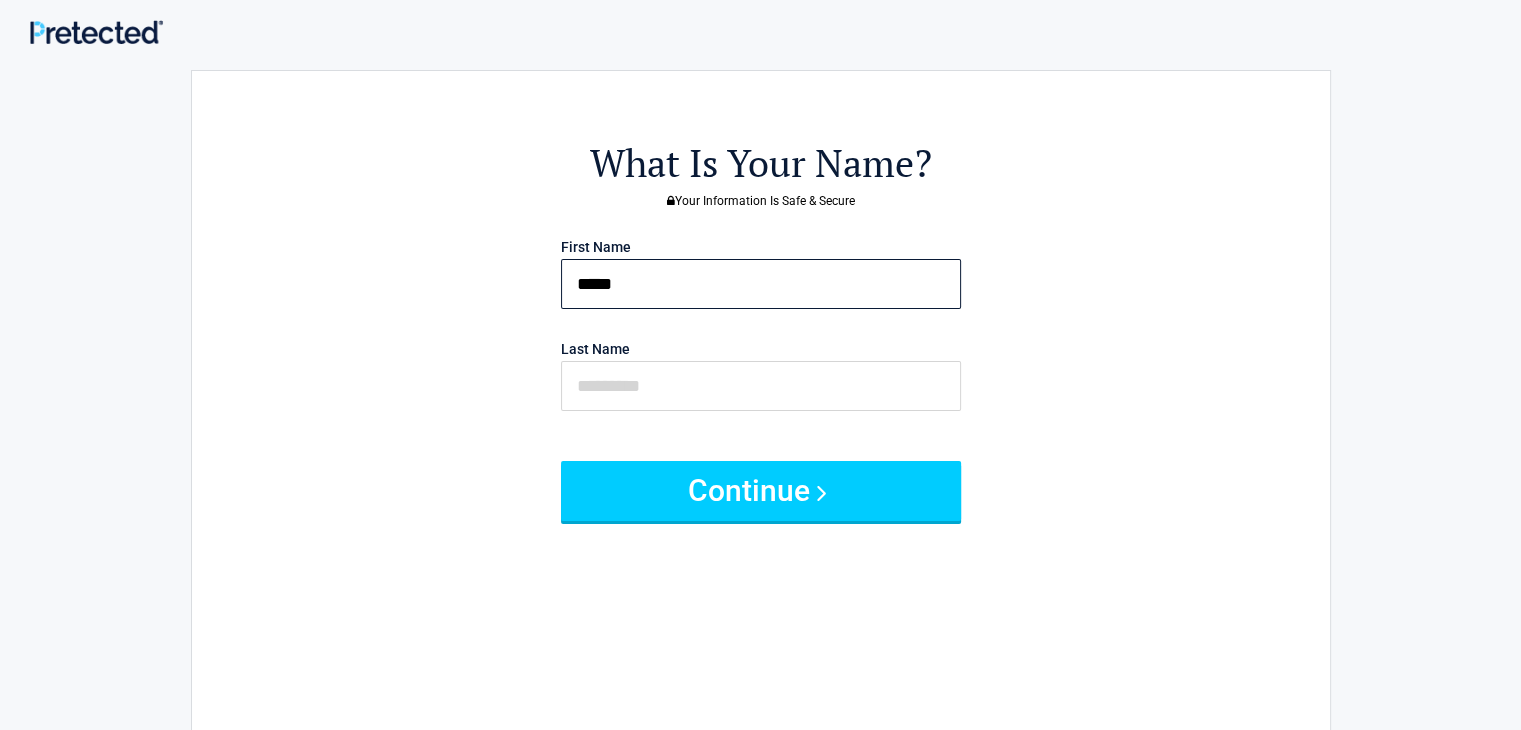 type on "*****" 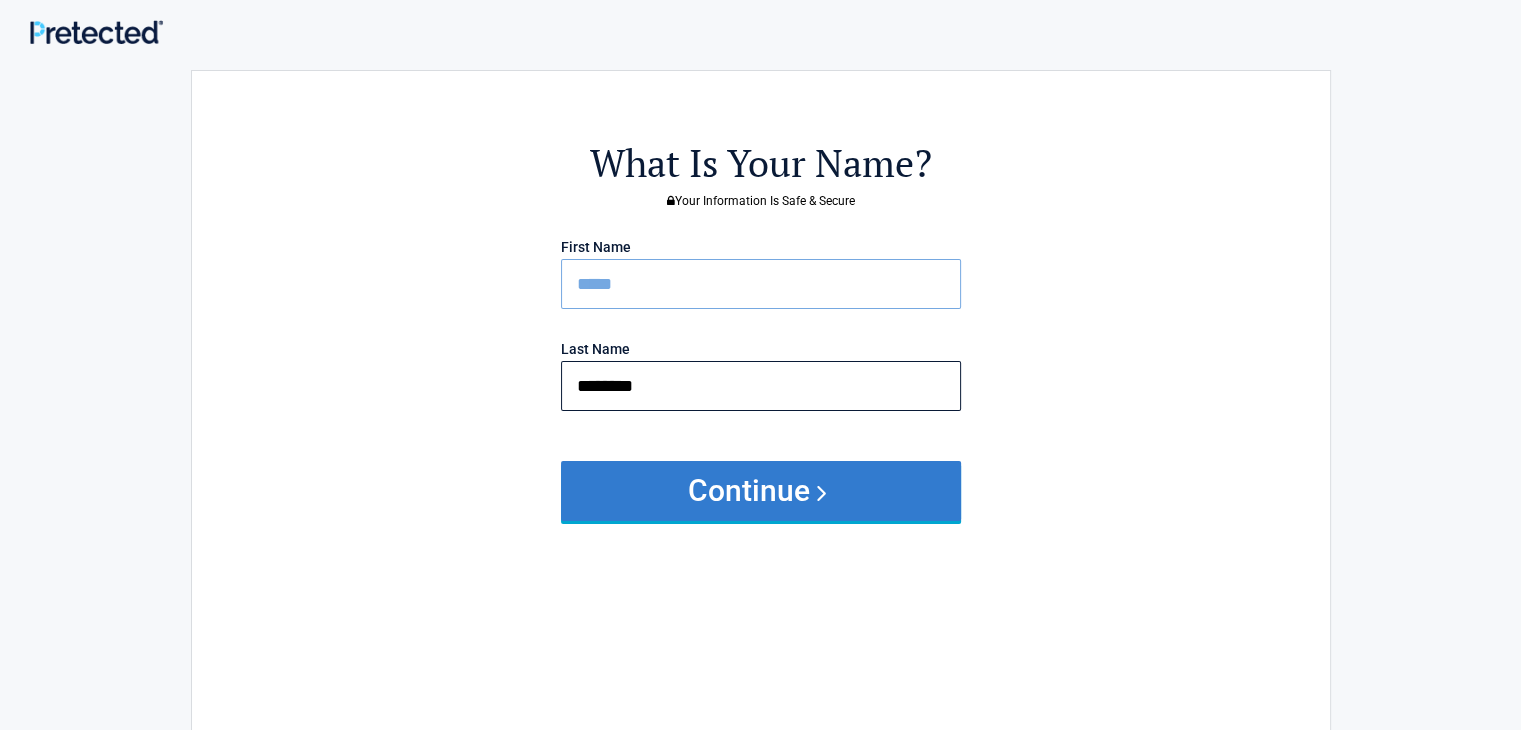 type on "********" 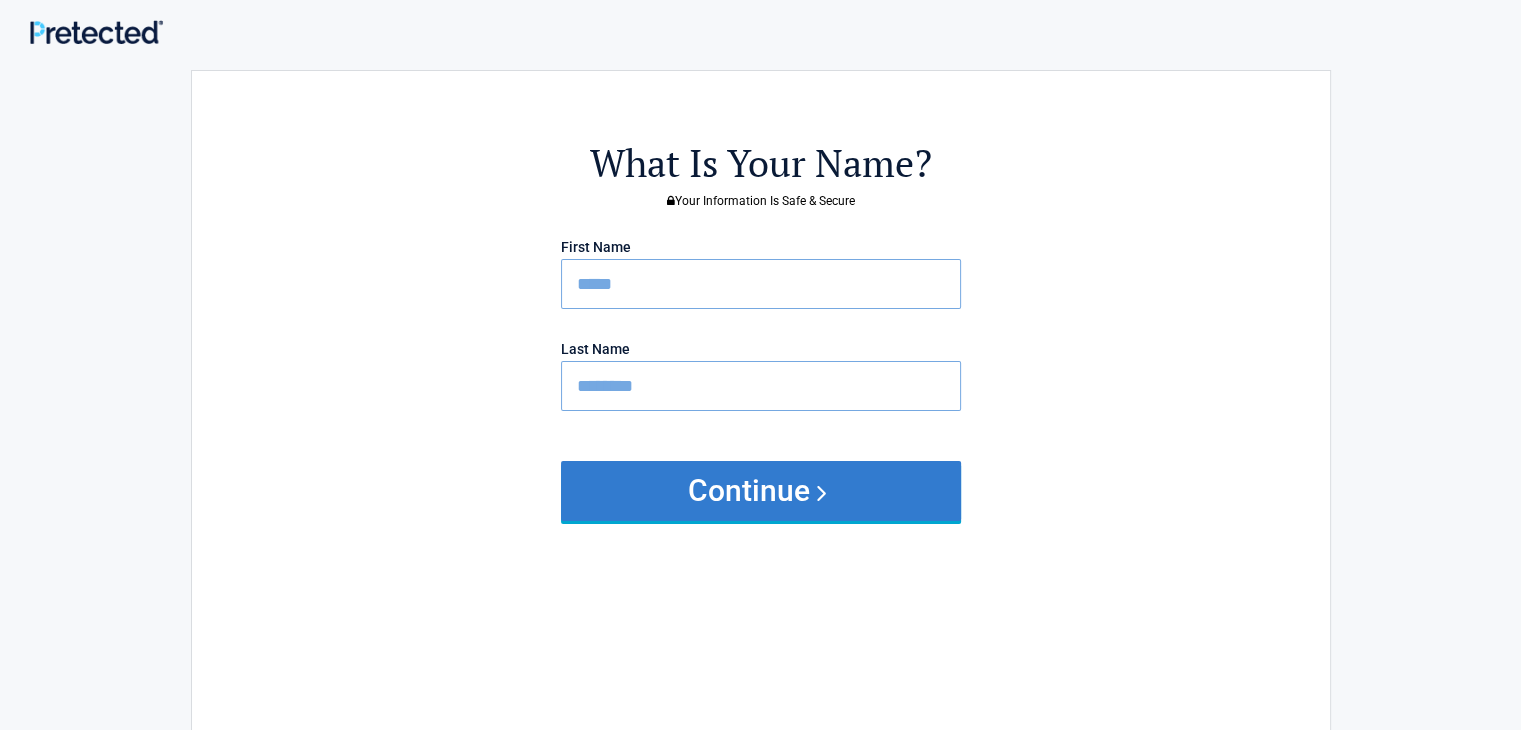 click on "Continue" at bounding box center (761, 491) 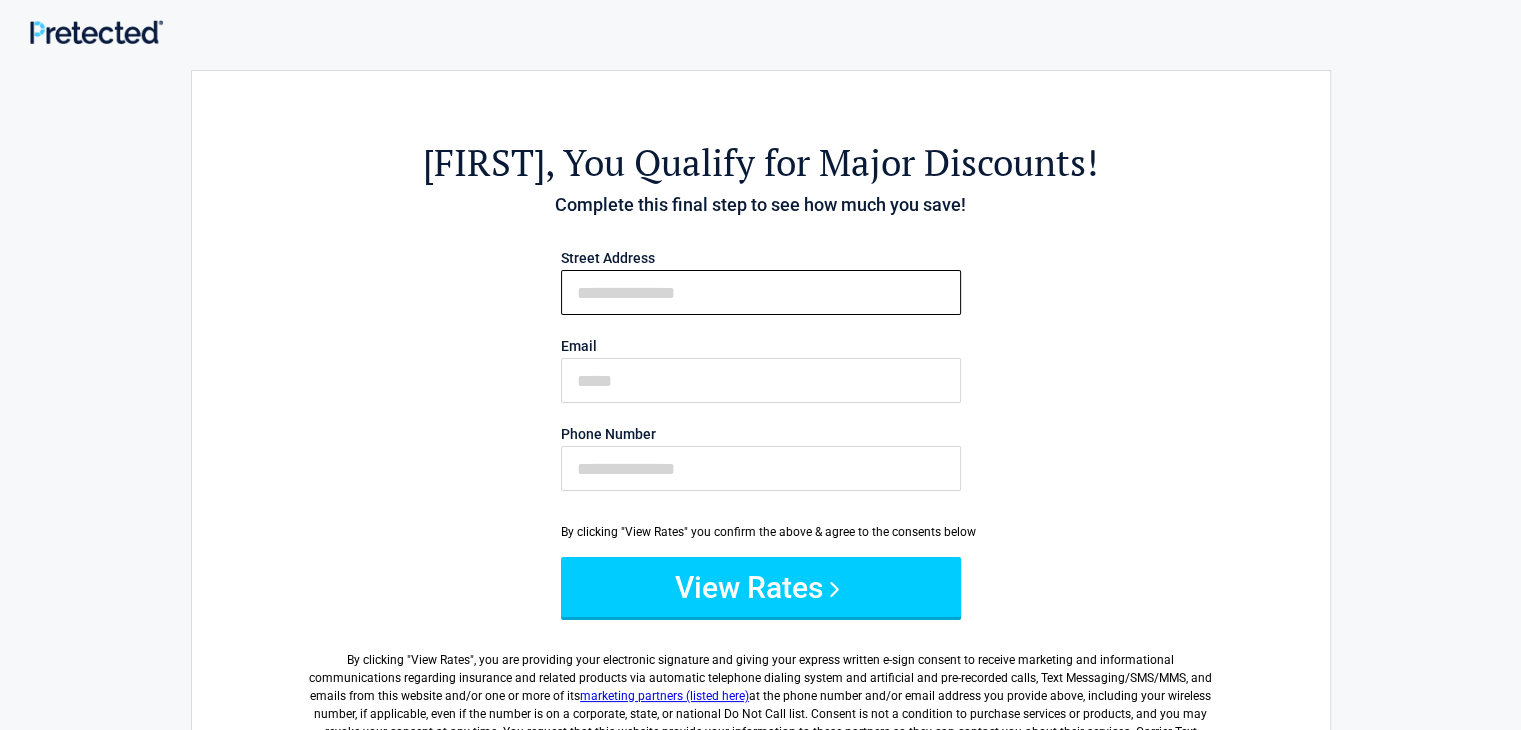 click on "First Name" at bounding box center (761, 292) 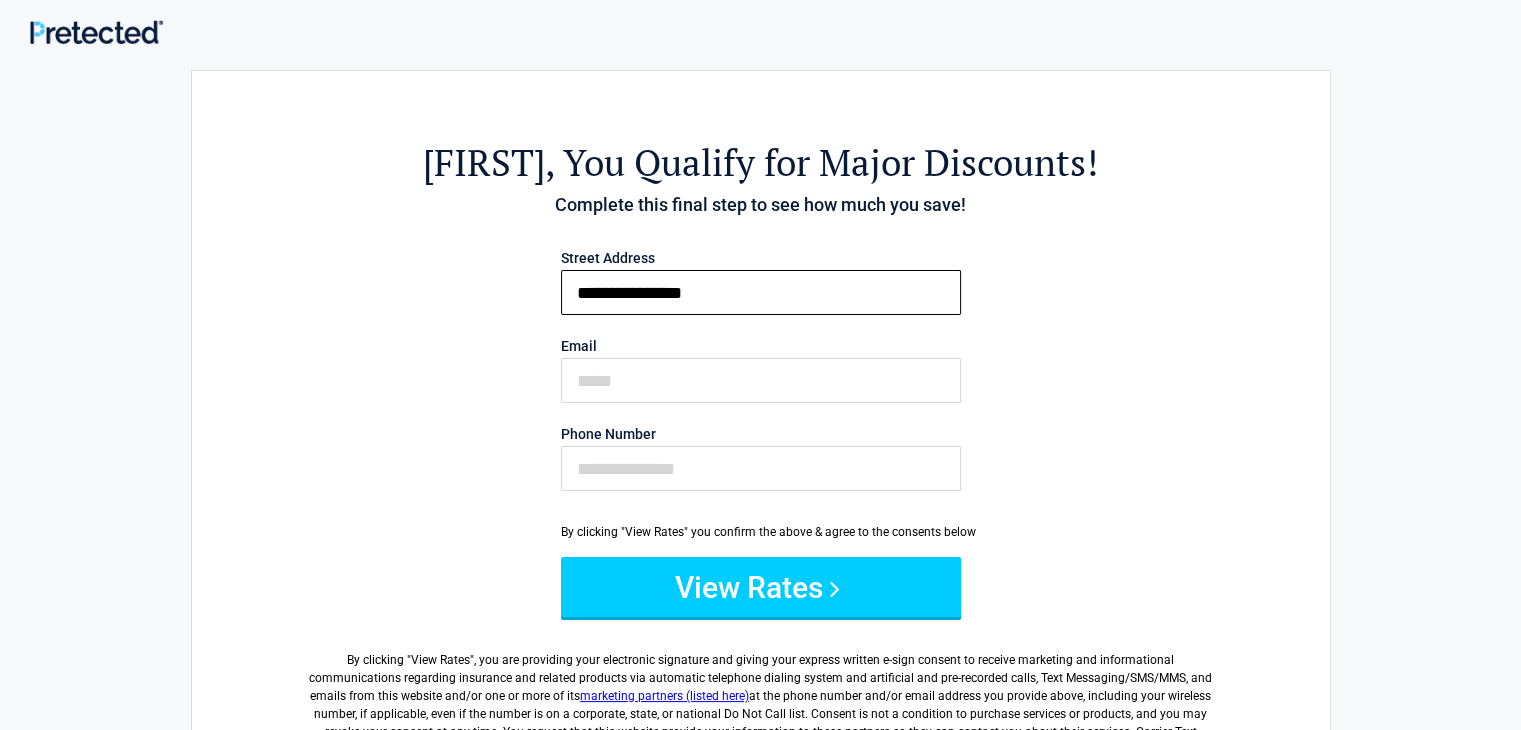type on "**********" 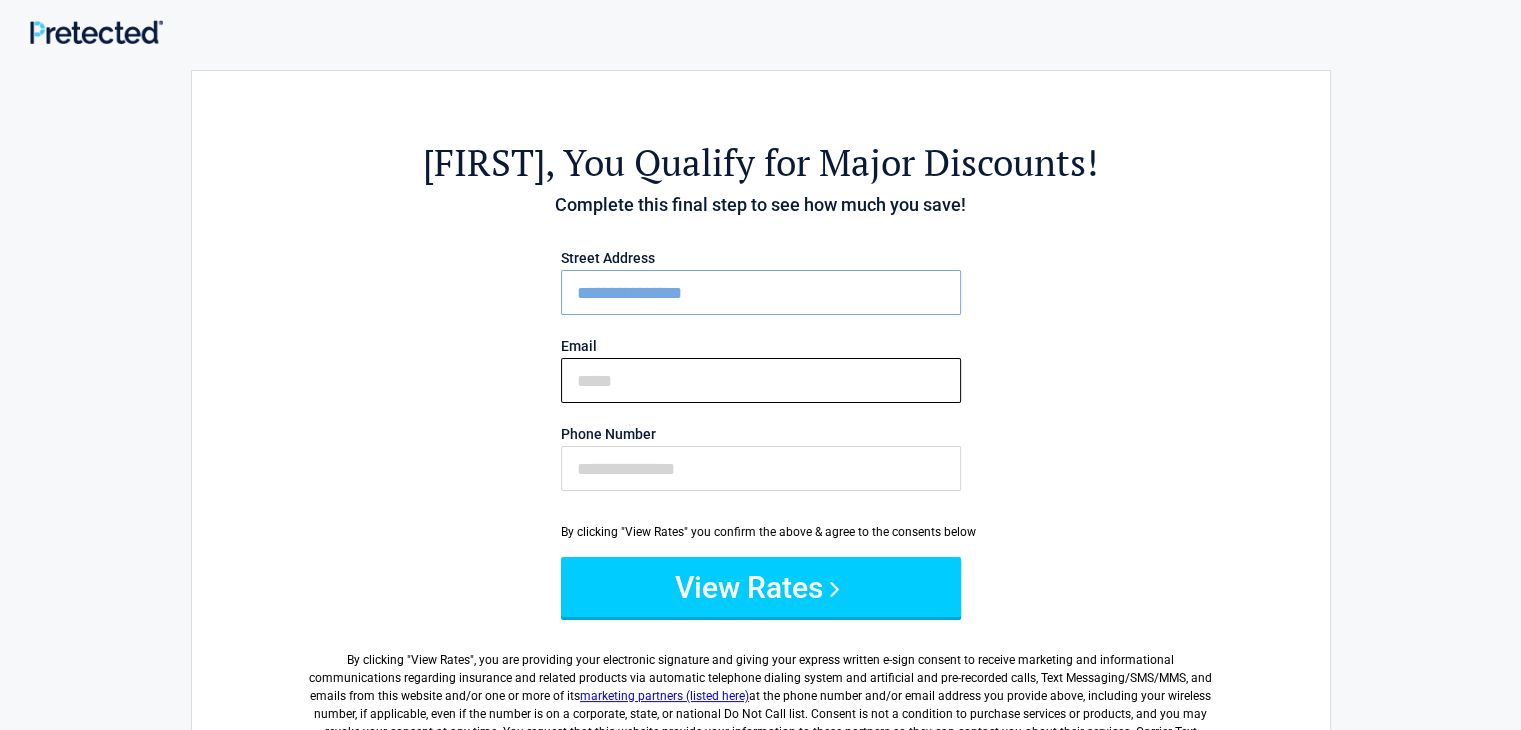 click on "Email" at bounding box center [761, 380] 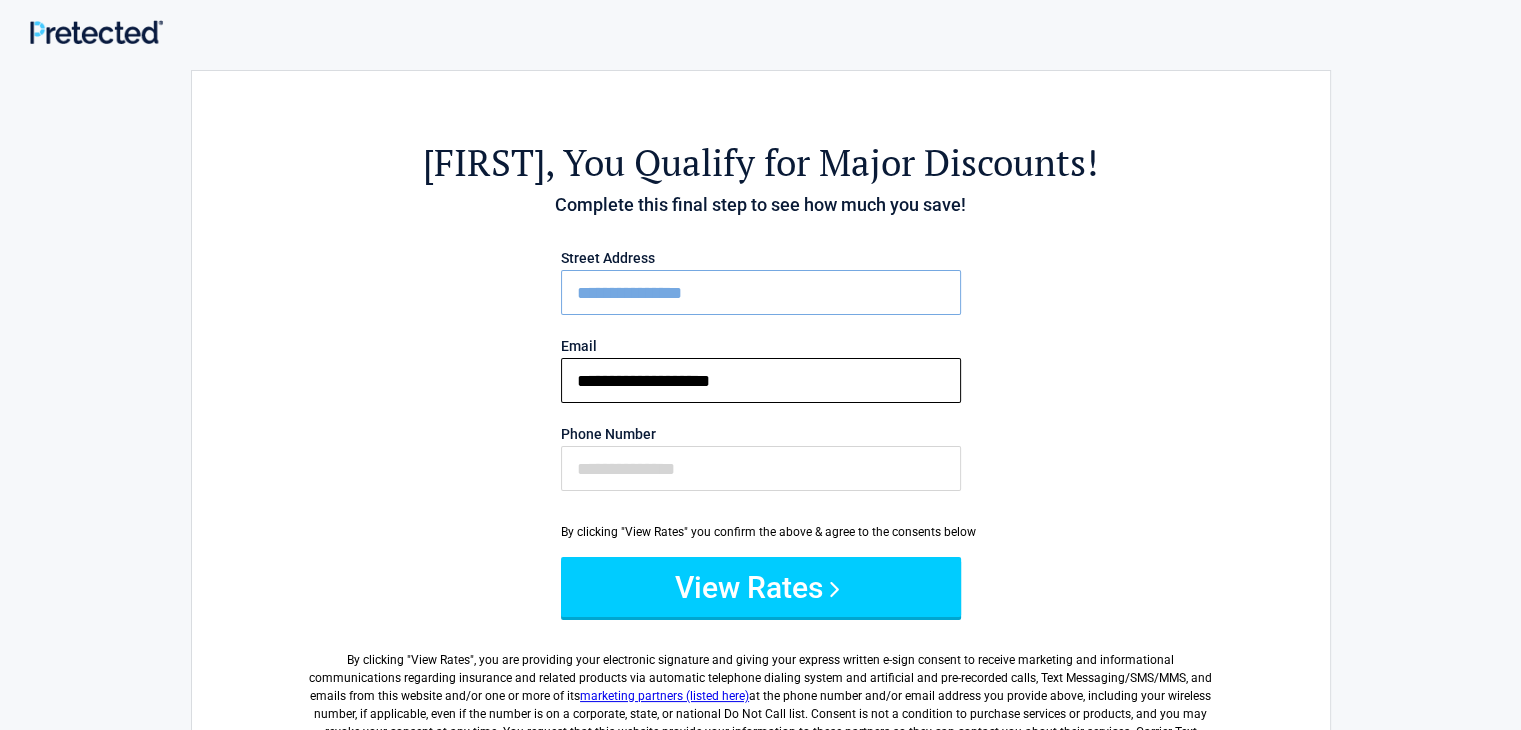 type on "**********" 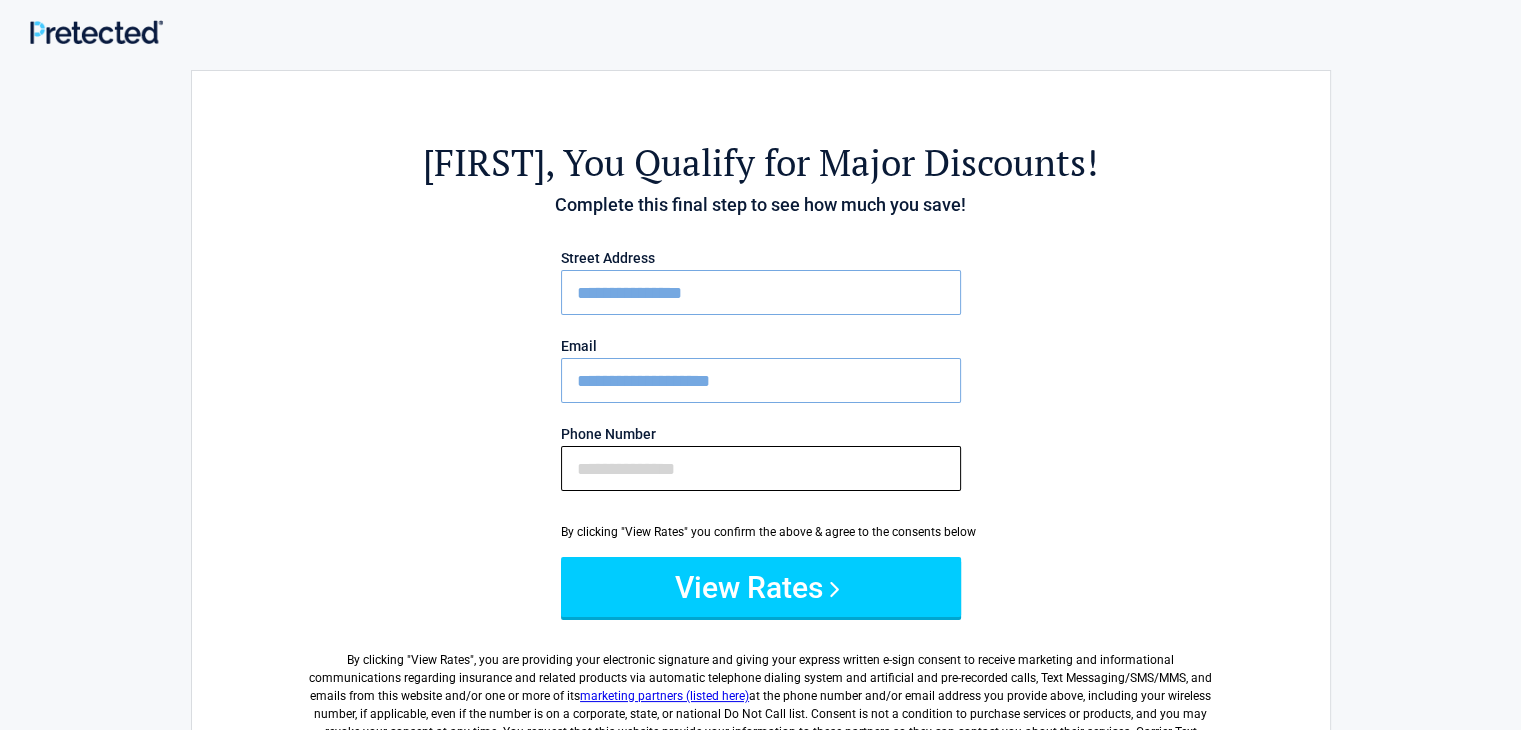click on "Phone Number" at bounding box center (761, 468) 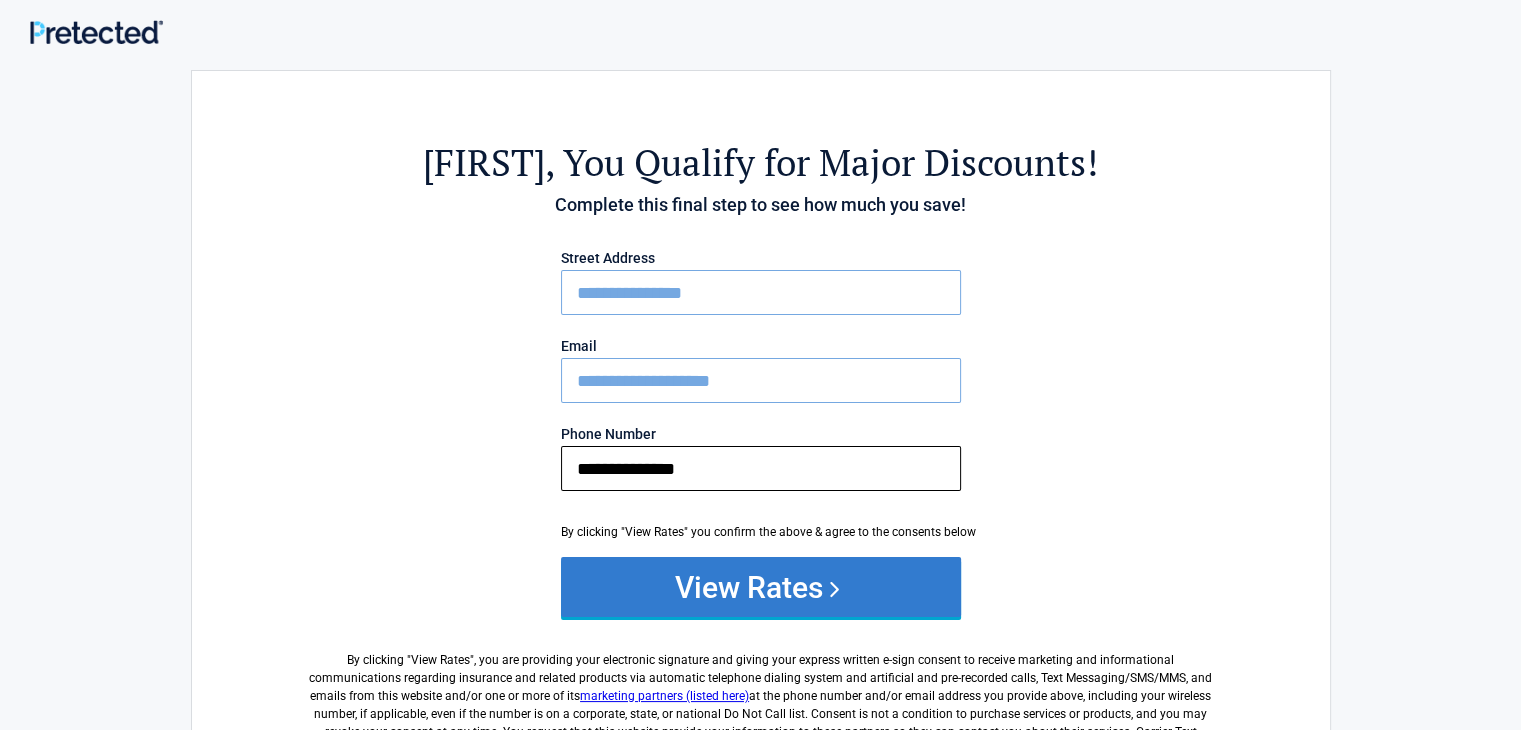 type on "**********" 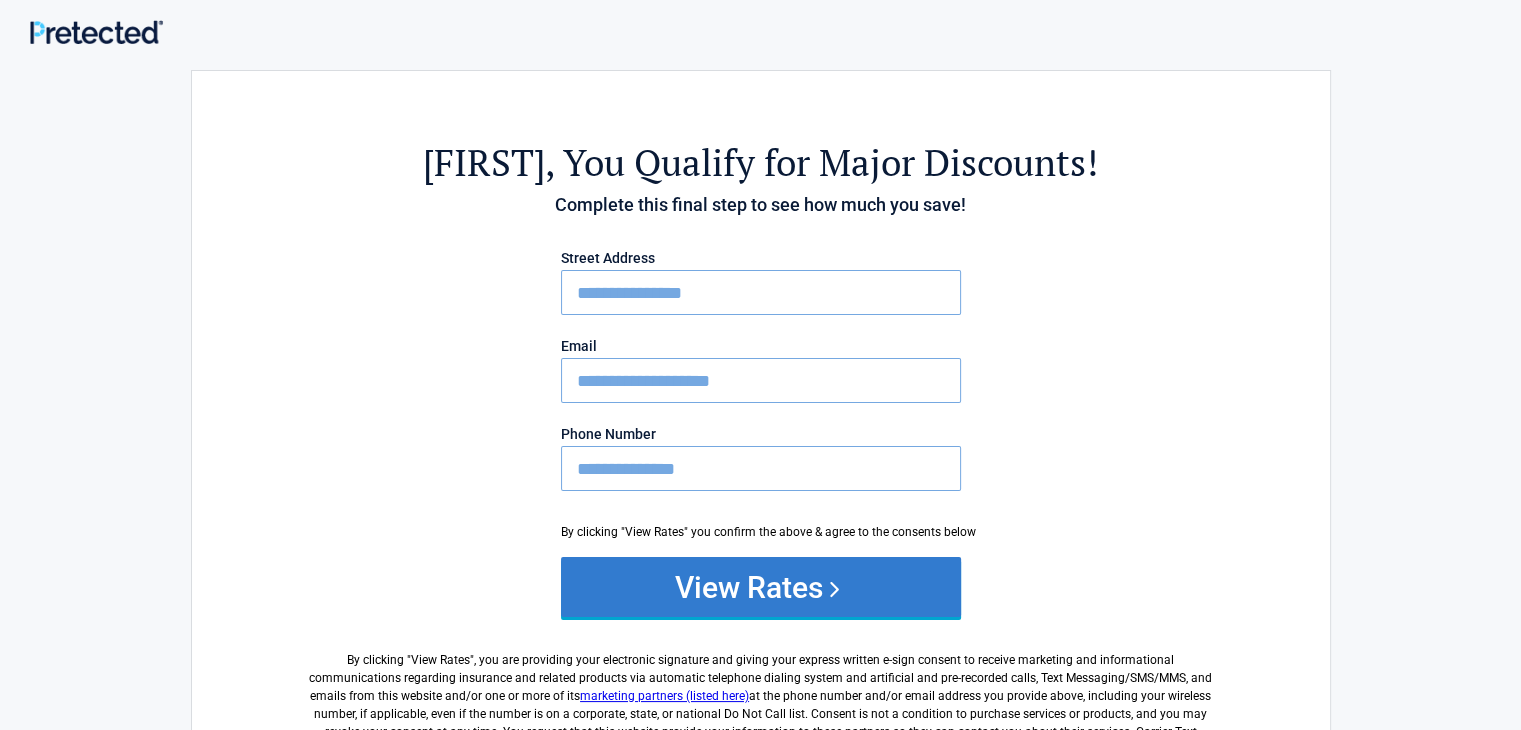 click on "View Rates" at bounding box center (761, 587) 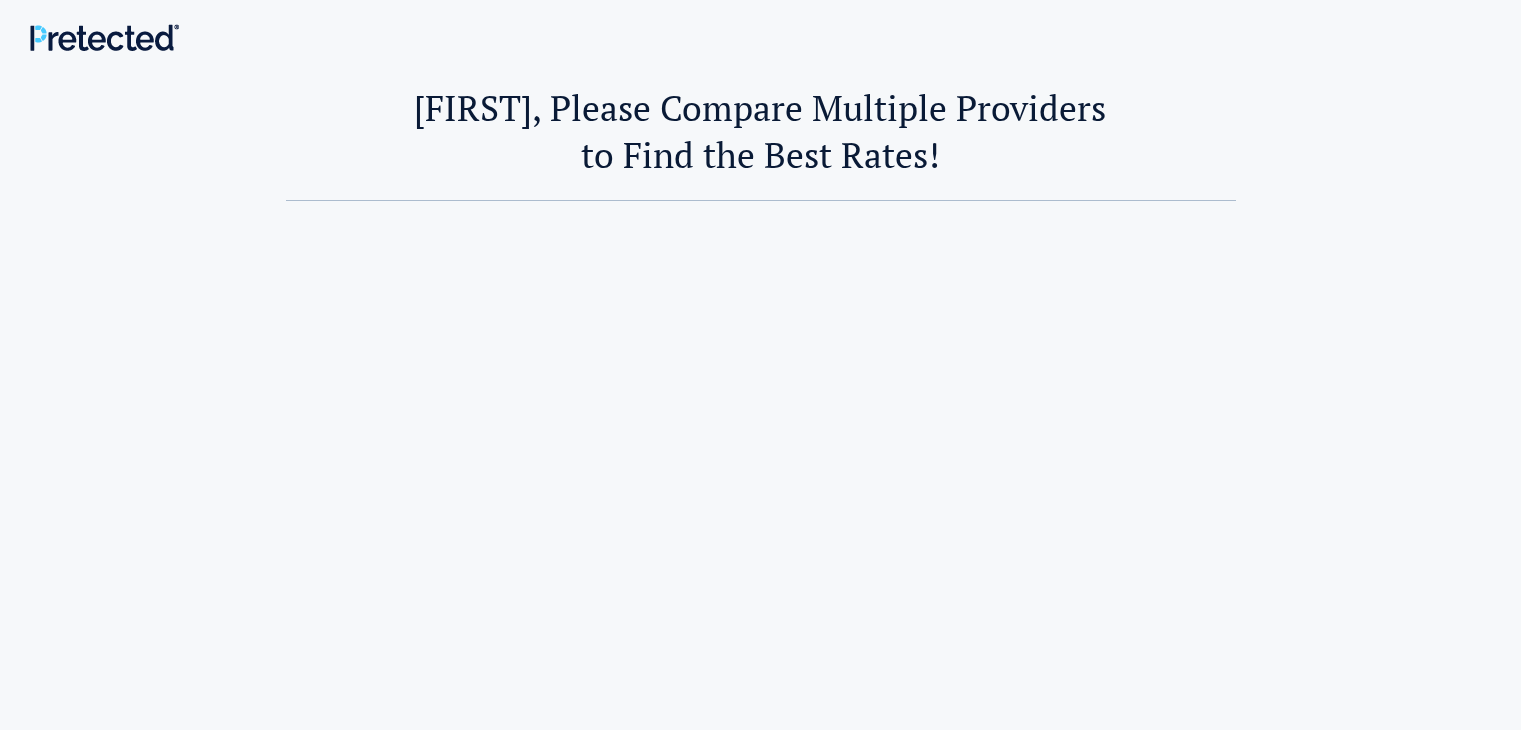 scroll, scrollTop: 0, scrollLeft: 0, axis: both 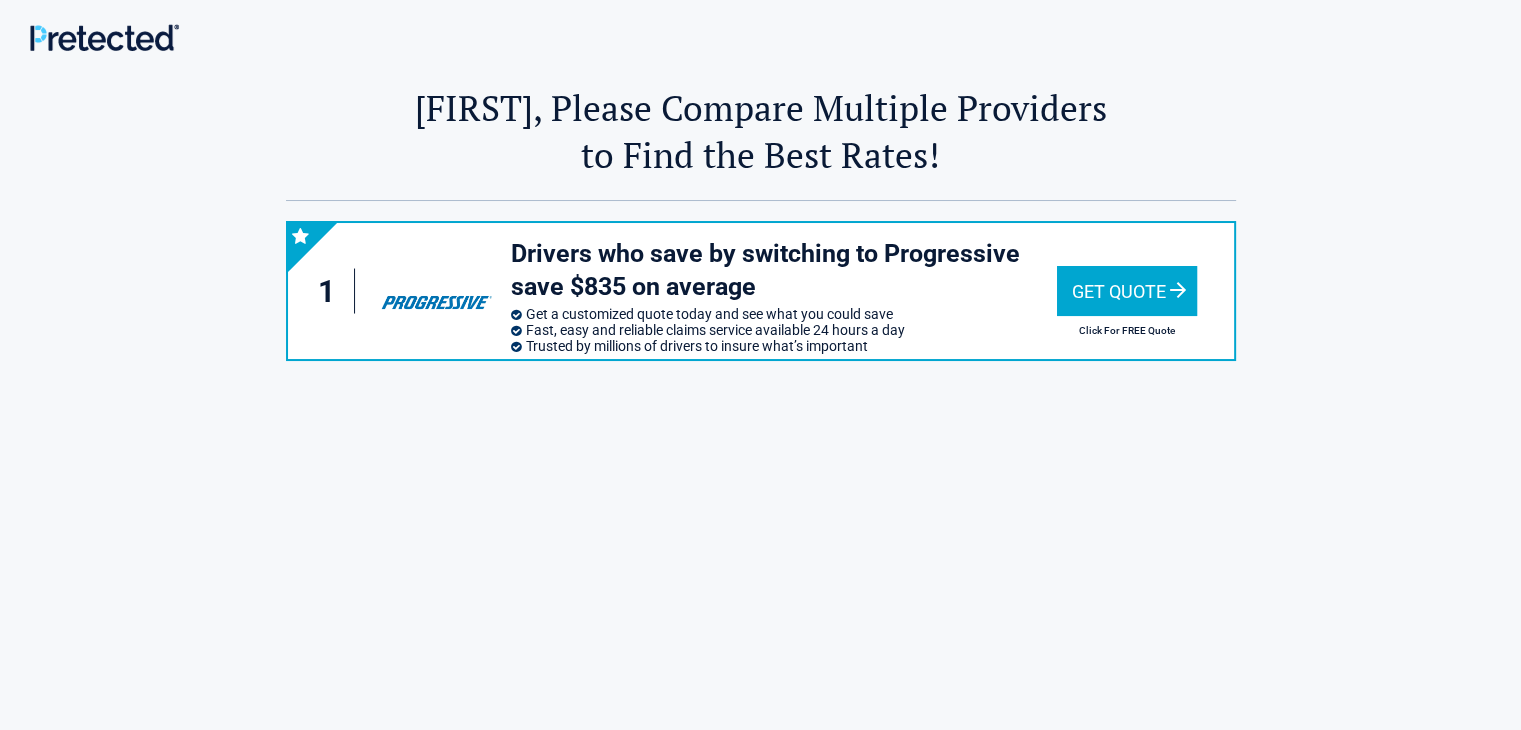 click on "Get Quote" at bounding box center [1127, 291] 